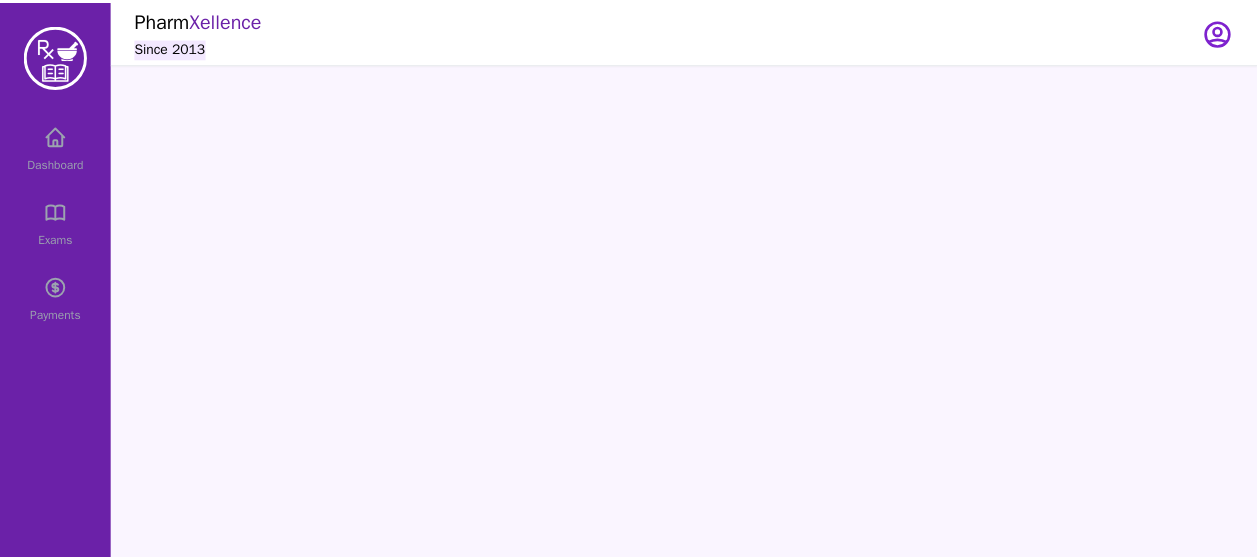 scroll, scrollTop: 0, scrollLeft: 0, axis: both 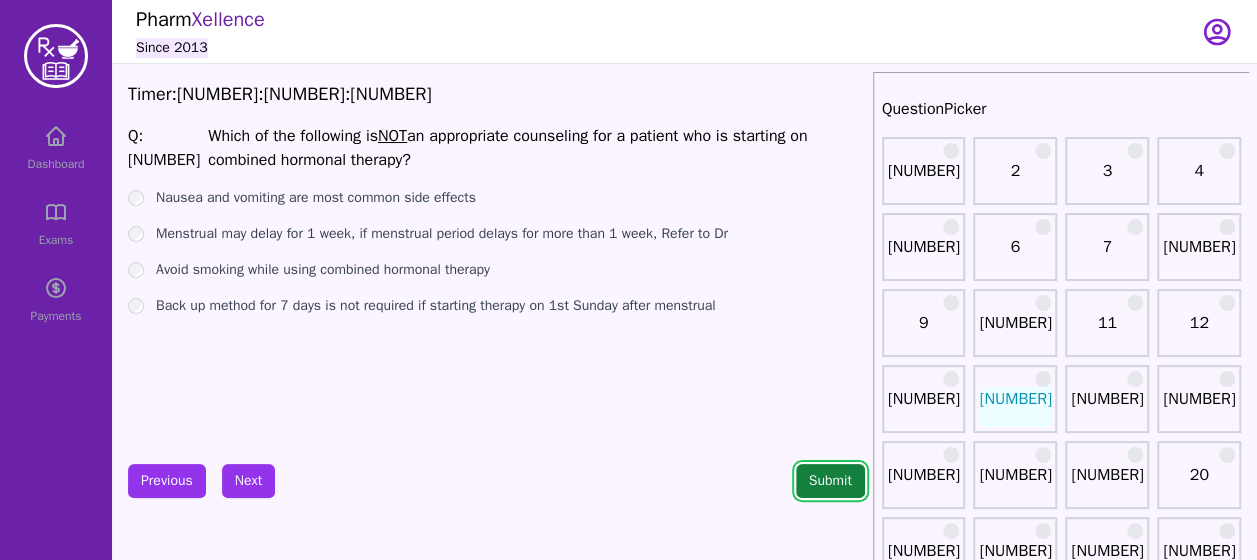 click on "Submit" at bounding box center [830, 481] 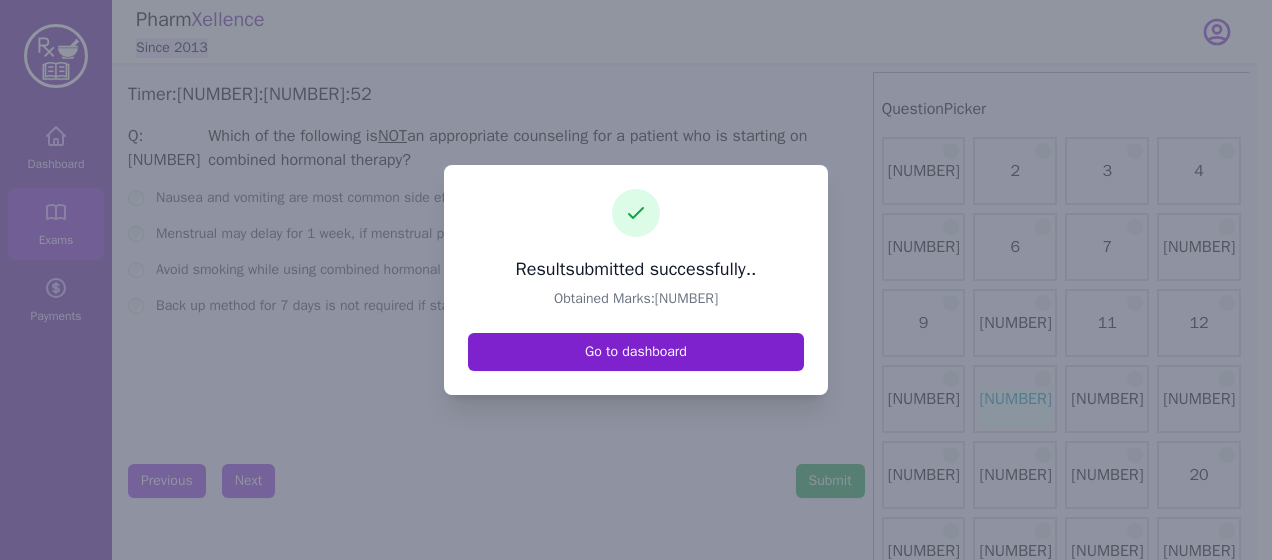 click on "Go to dashboard" at bounding box center [636, 352] 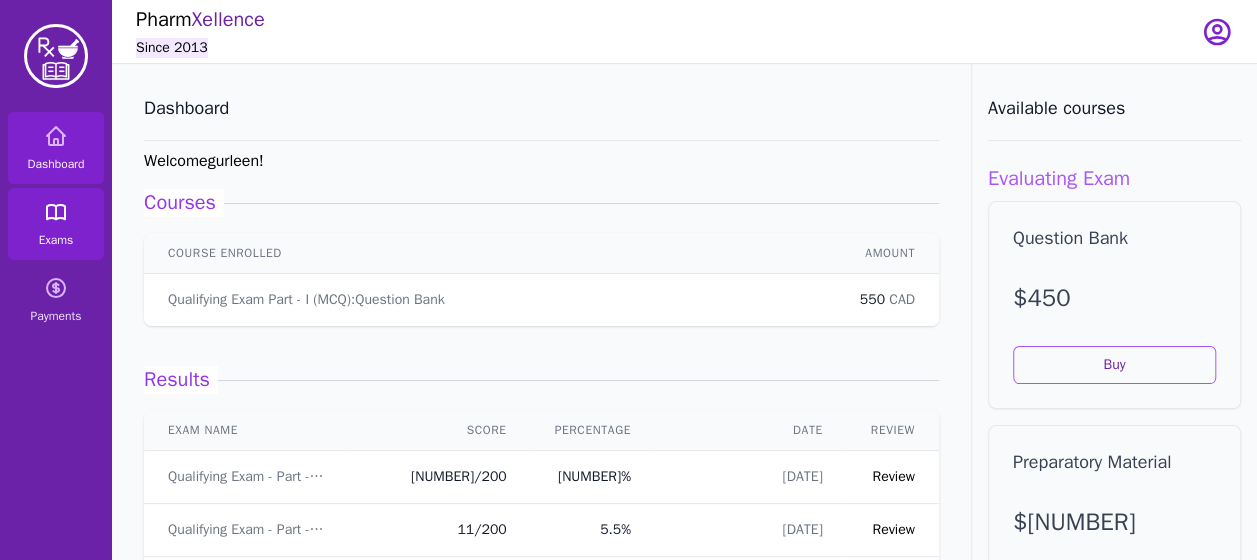 click 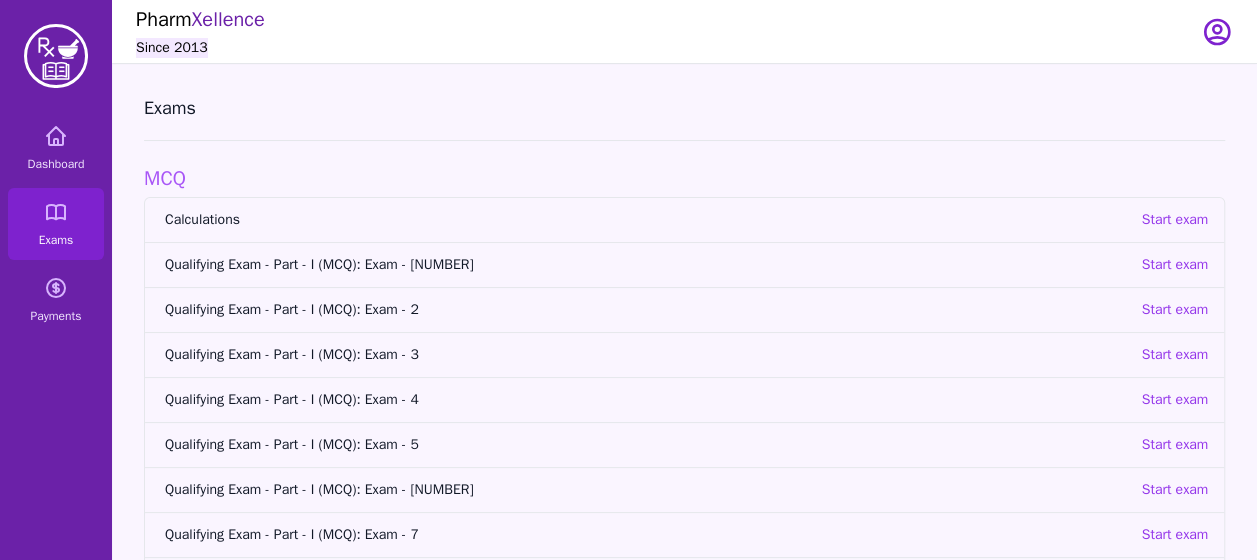 scroll, scrollTop: 59, scrollLeft: 0, axis: vertical 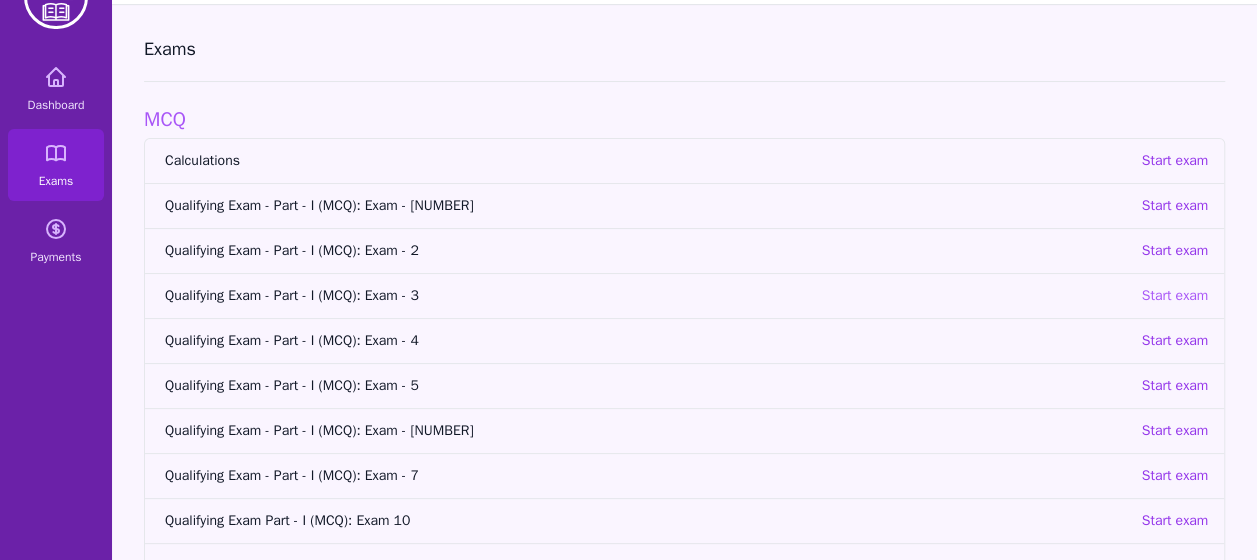click on "Start exam" at bounding box center [1174, 296] 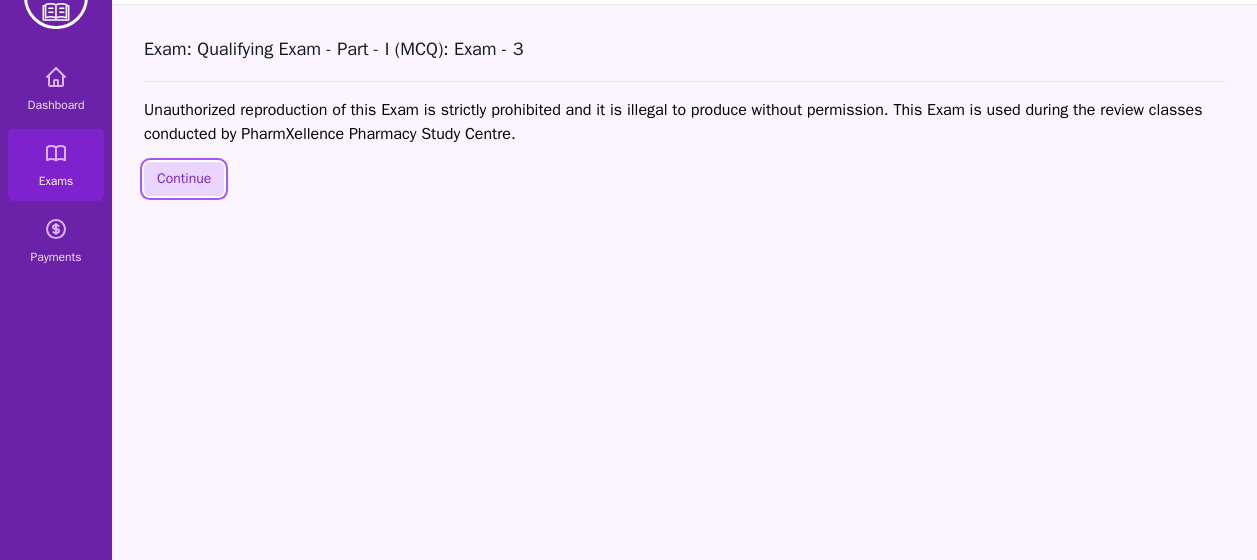 click on "Continue" at bounding box center (184, 179) 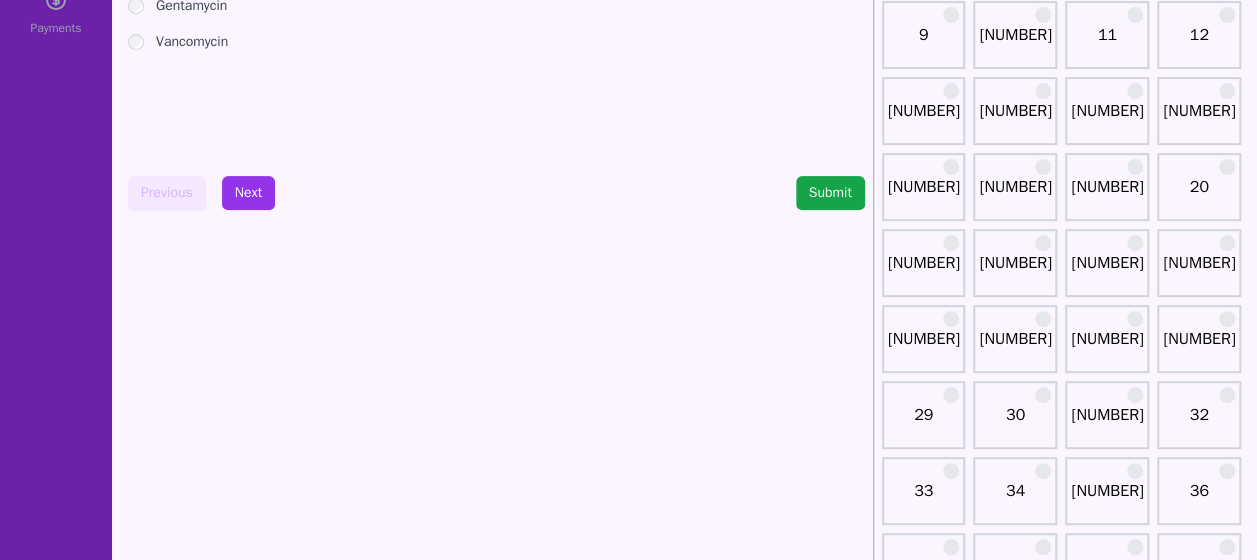 scroll, scrollTop: 290, scrollLeft: 0, axis: vertical 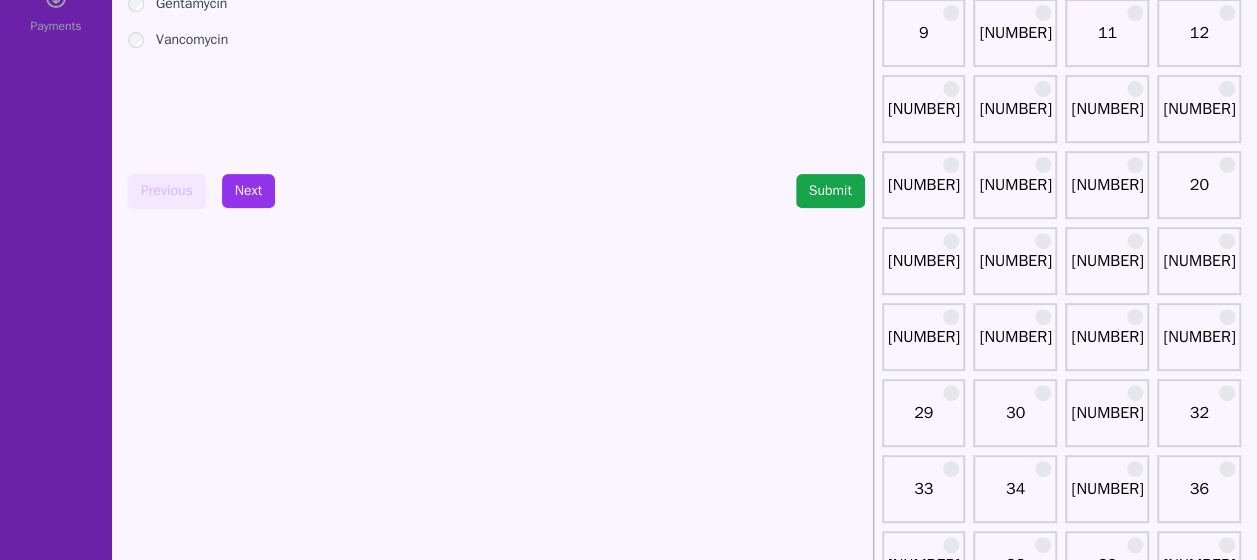 click on "[NUMBER]" at bounding box center (924, 269) 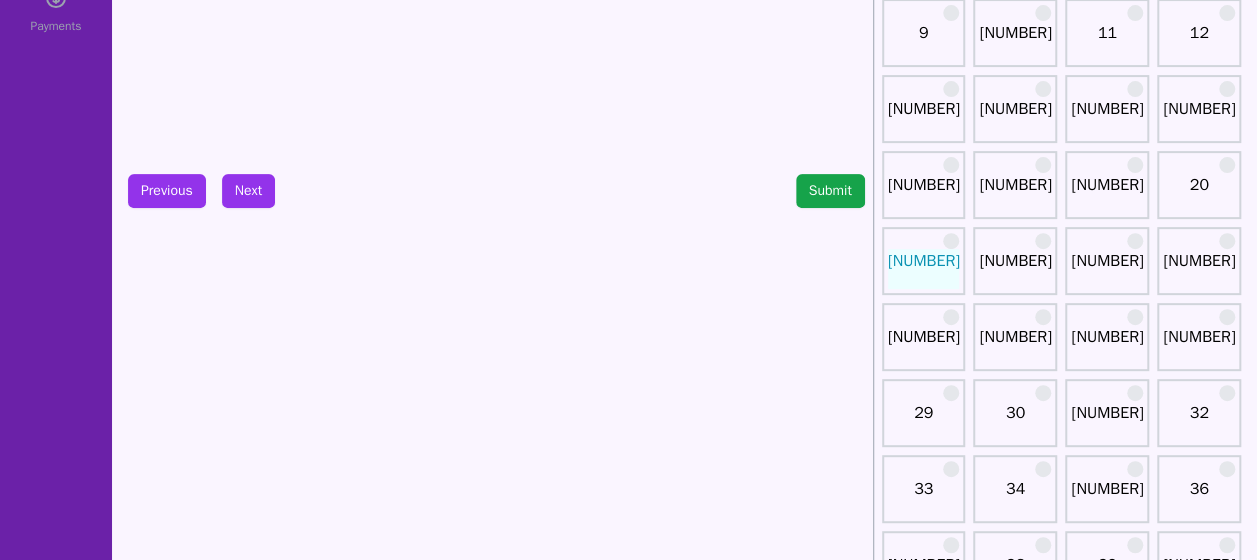scroll, scrollTop: 0, scrollLeft: 0, axis: both 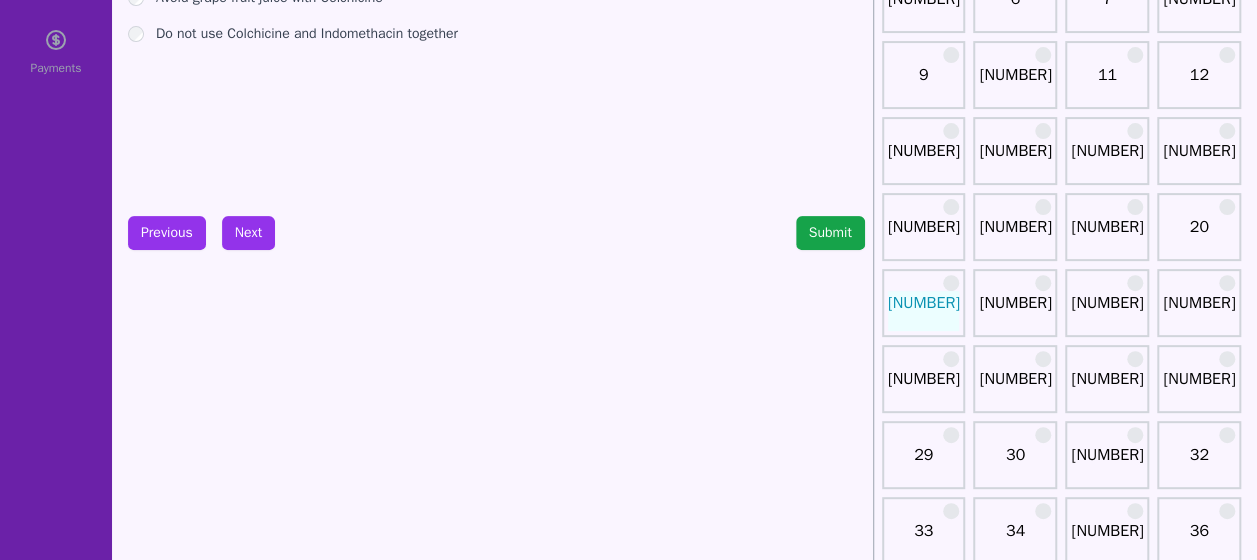 click on "20" at bounding box center [1199, 235] 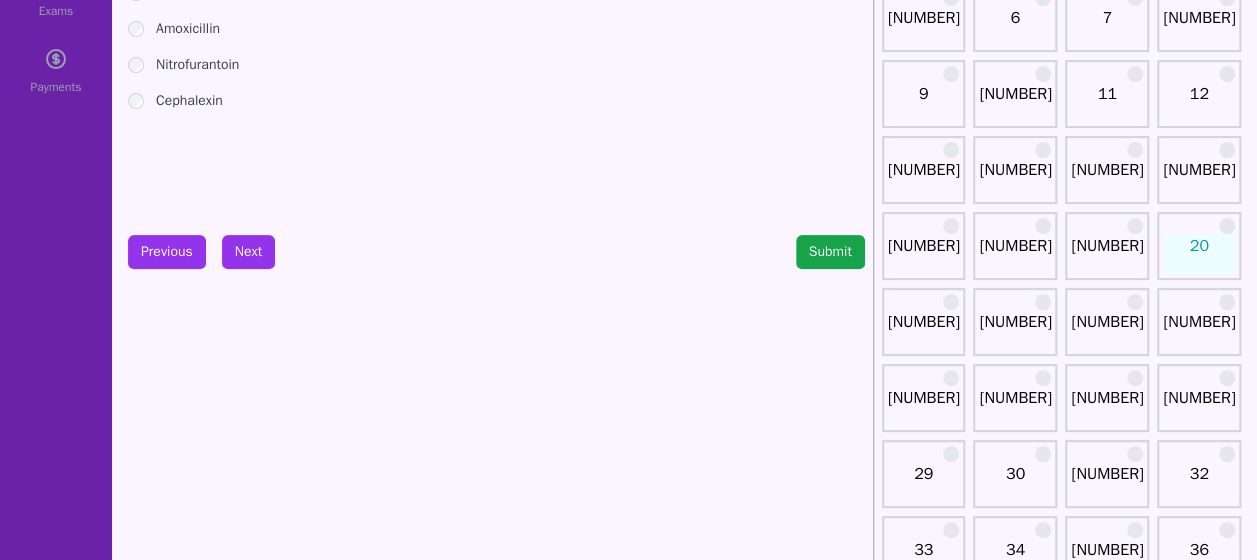 scroll, scrollTop: 228, scrollLeft: 0, axis: vertical 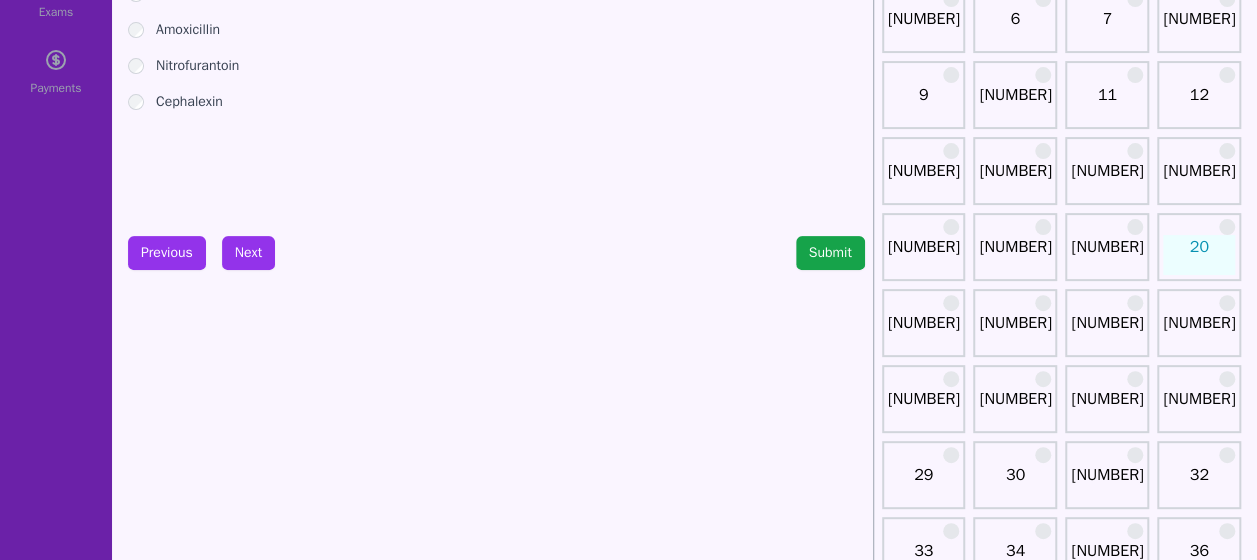 click on "[NUMBER]" at bounding box center [924, 331] 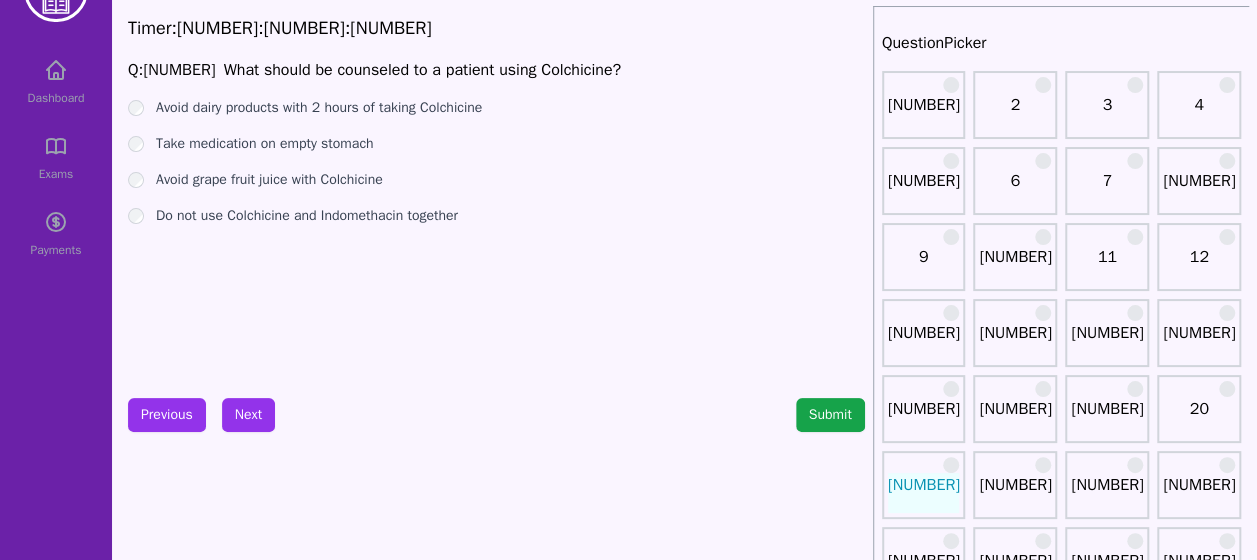 scroll, scrollTop: 65, scrollLeft: 0, axis: vertical 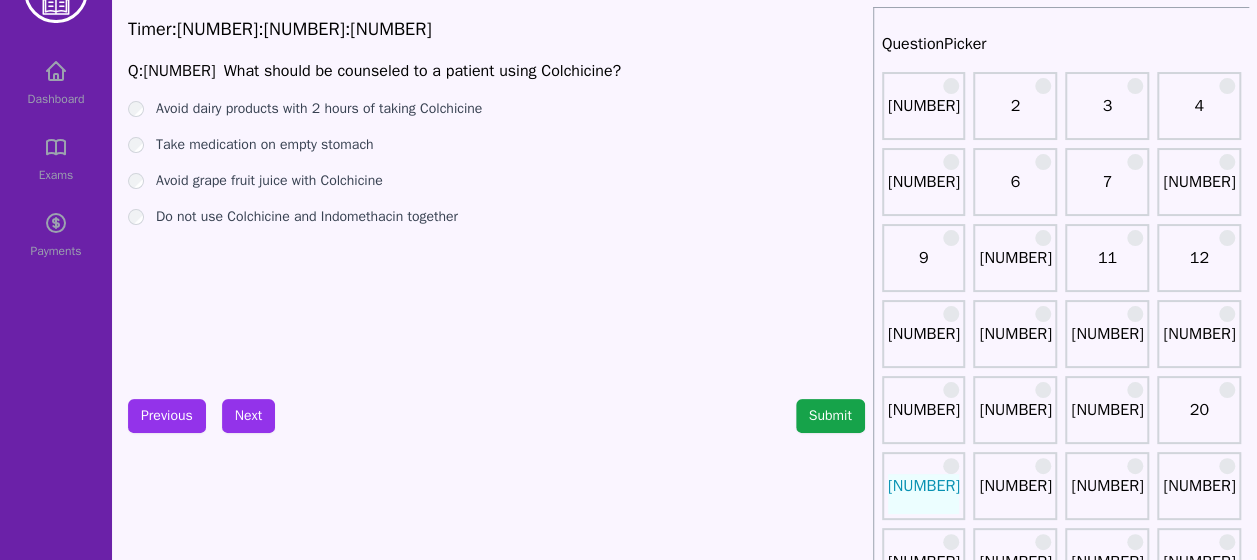 click on "Timer: [TIME] Q: [NUMBER] What should be counseled to a patient using Colchicine? Avoid dairy products with [DURATION] of taking Colchicine Take medication on empty stomach Avoid grape fruit juice with Colchicine Do not use Colchicine and Indomethacin together Previous Next Submit" at bounding box center [496, 1963] 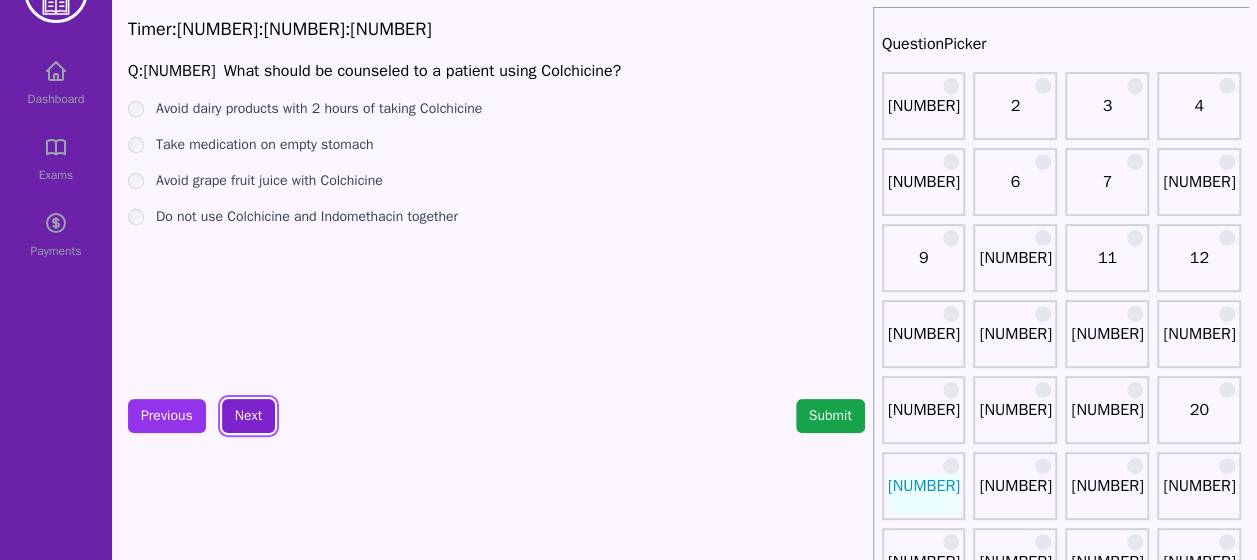 click on "Next" at bounding box center [248, 416] 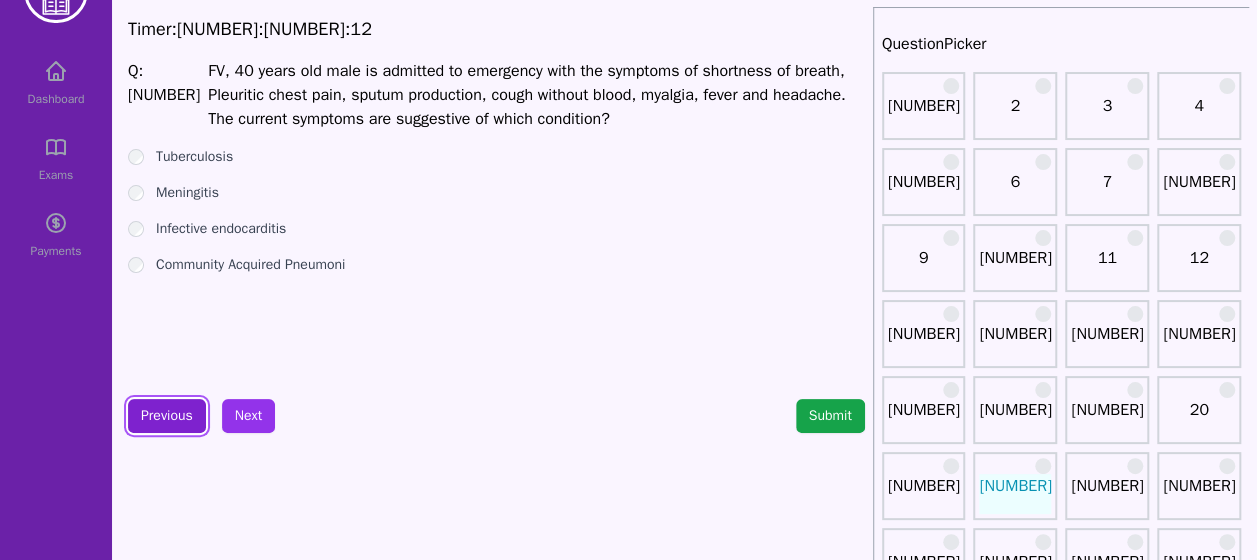 click on "Previous" at bounding box center (167, 416) 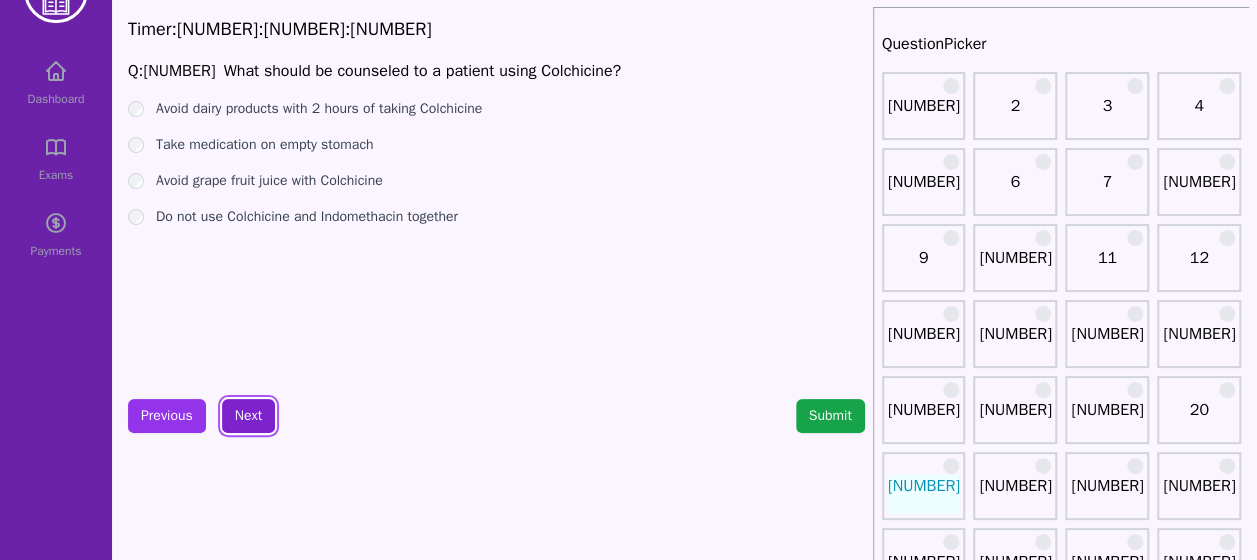 click on "Next" at bounding box center [248, 416] 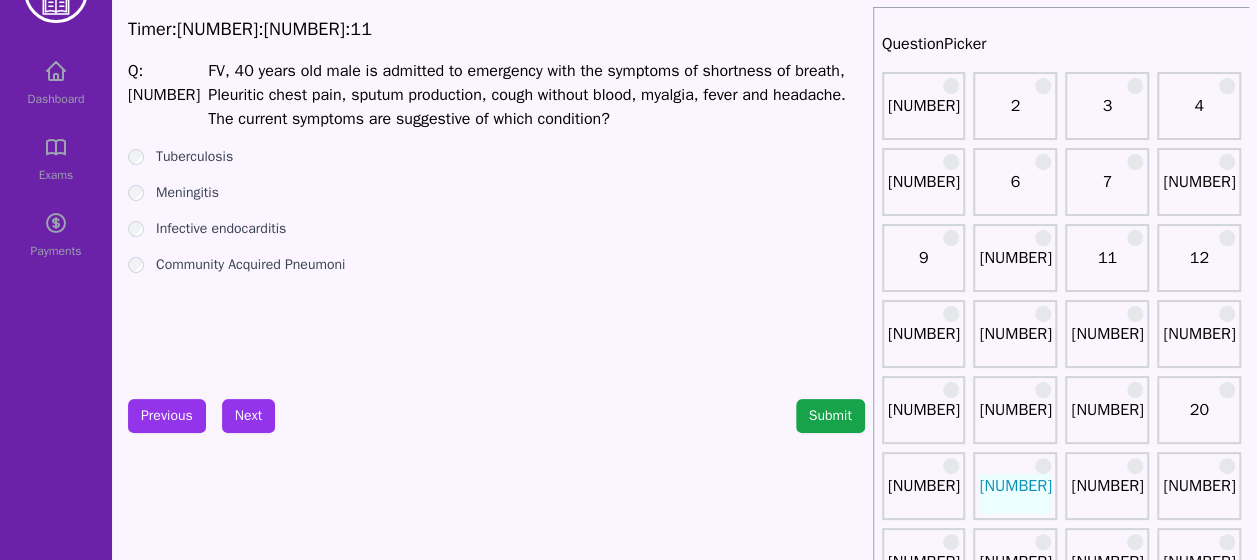 click on "Infective endocarditis" at bounding box center [496, 229] 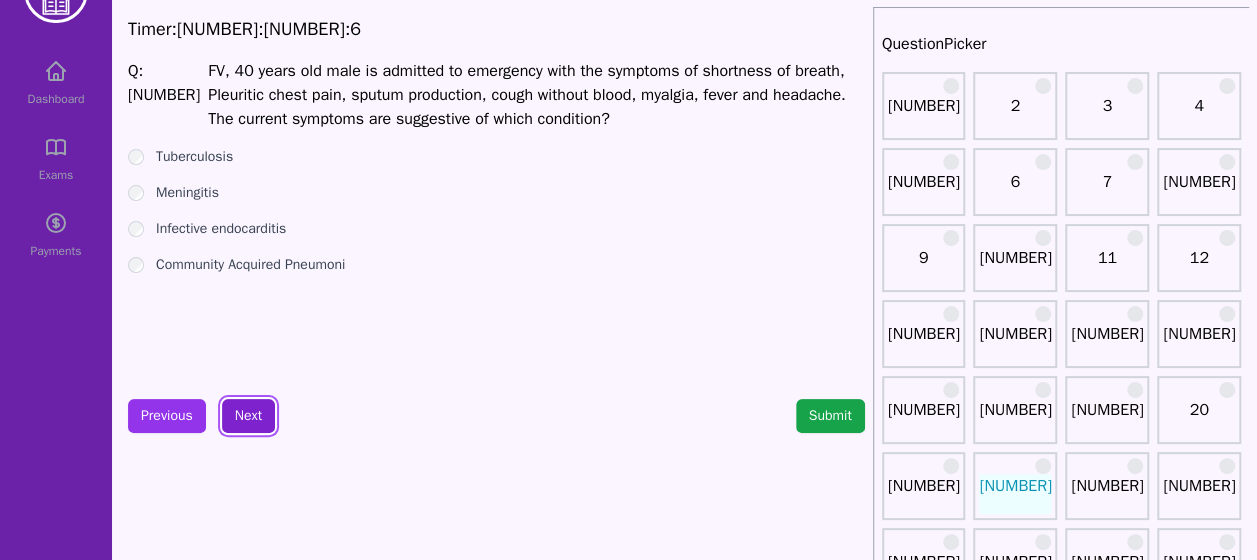 click on "Next" at bounding box center (248, 416) 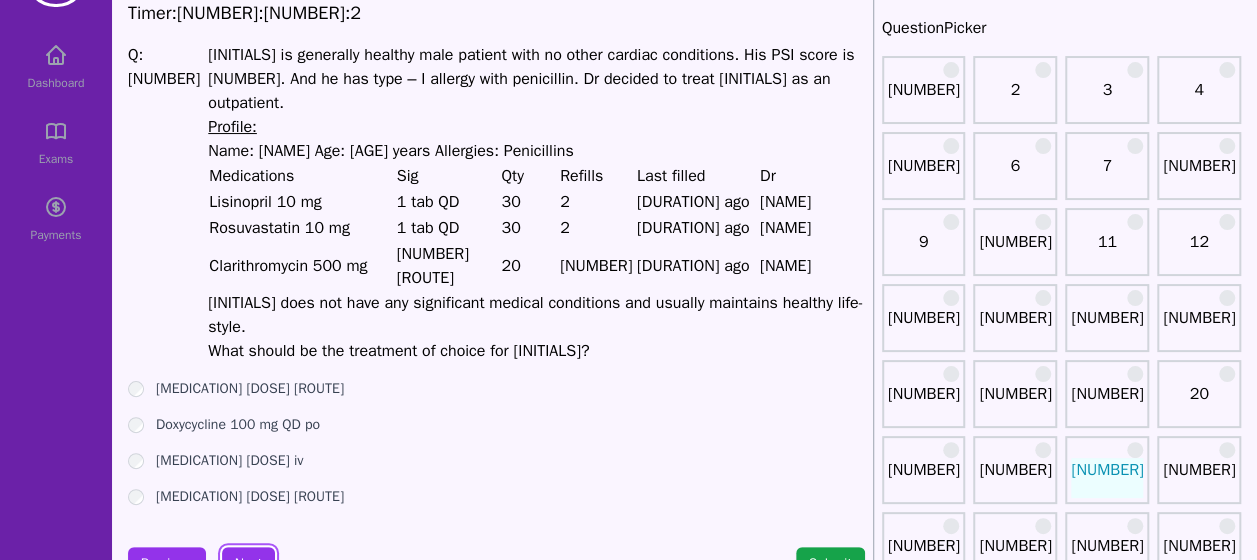 scroll, scrollTop: 85, scrollLeft: 0, axis: vertical 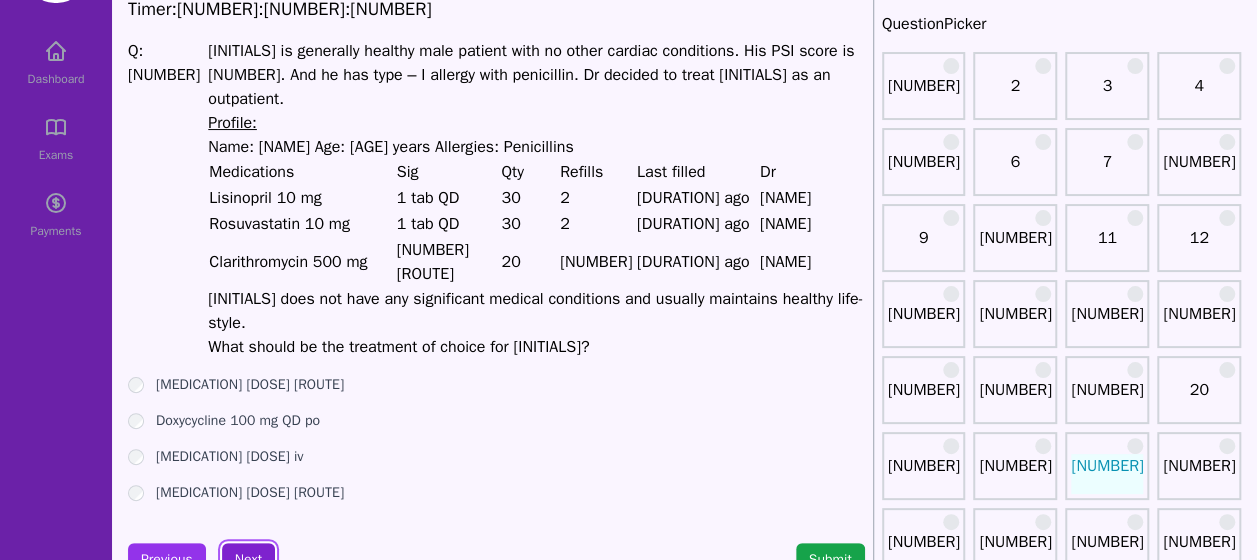 click on "Next" at bounding box center [248, 560] 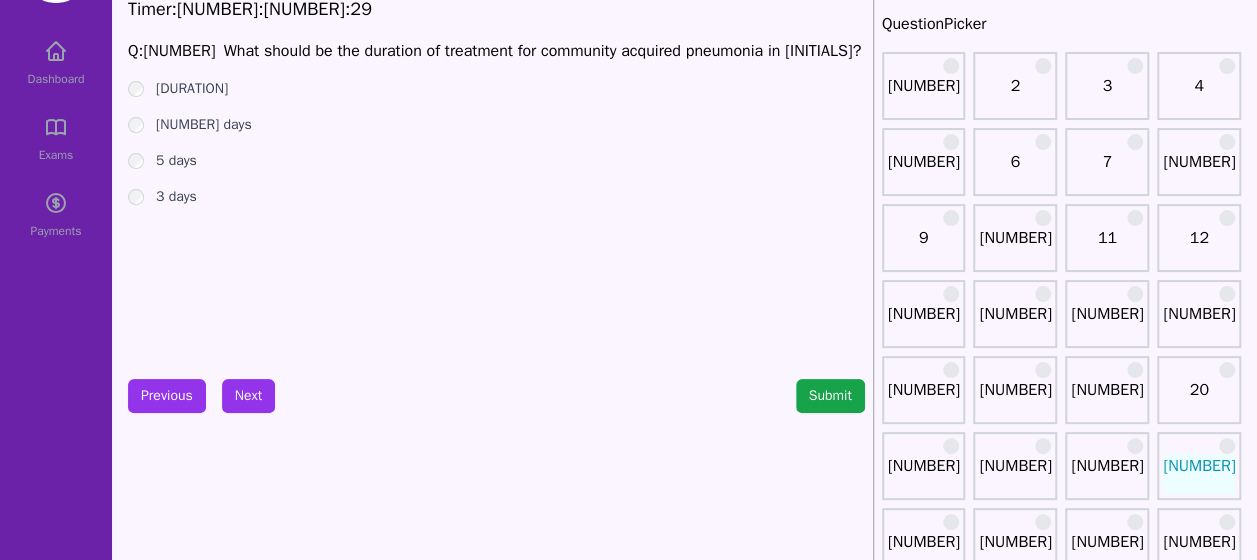 click on "Timer: 1 : 56 : 29 Q: 24 What should be the duration of treatment for community acquired pneumonia in FV? 10 days 7 days 5 days 3 days Previous Next Submit" at bounding box center [496, 1943] 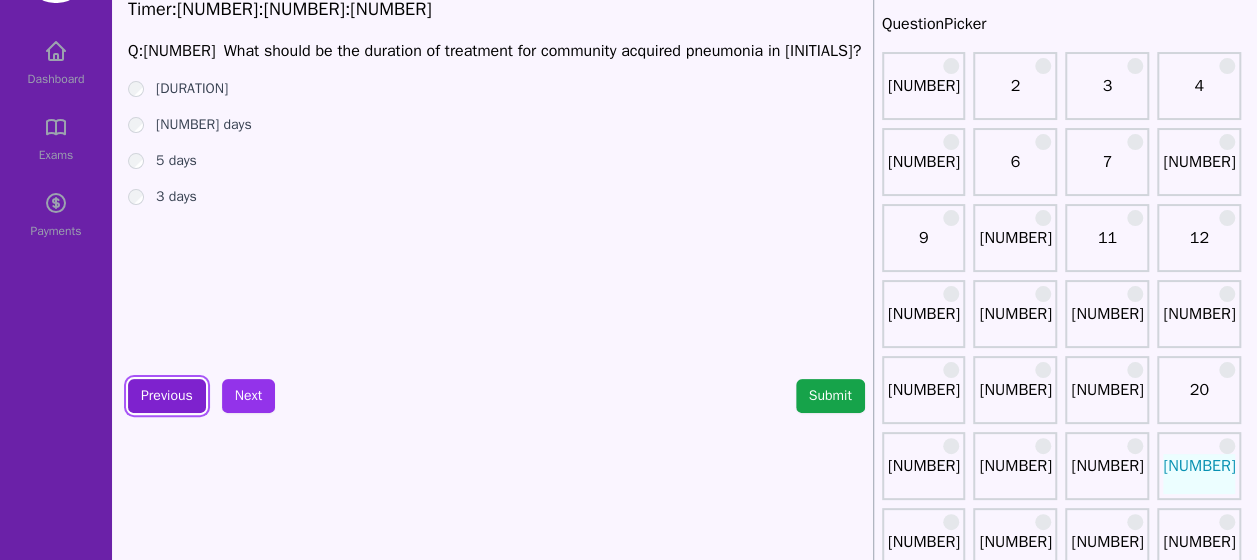 click on "Previous" at bounding box center [167, 396] 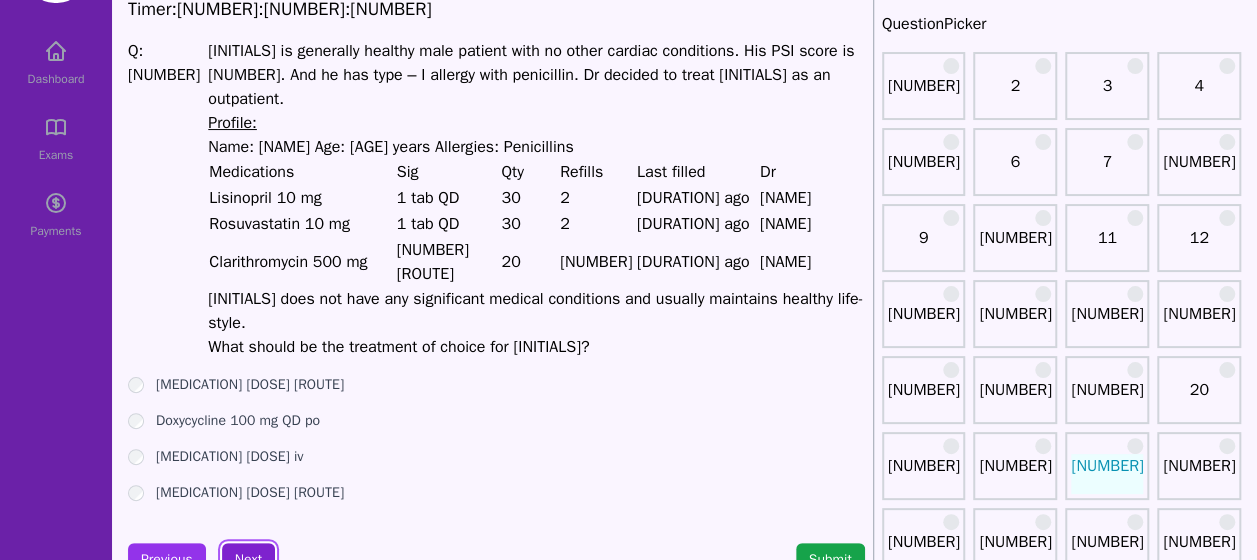 click on "Next" at bounding box center [248, 560] 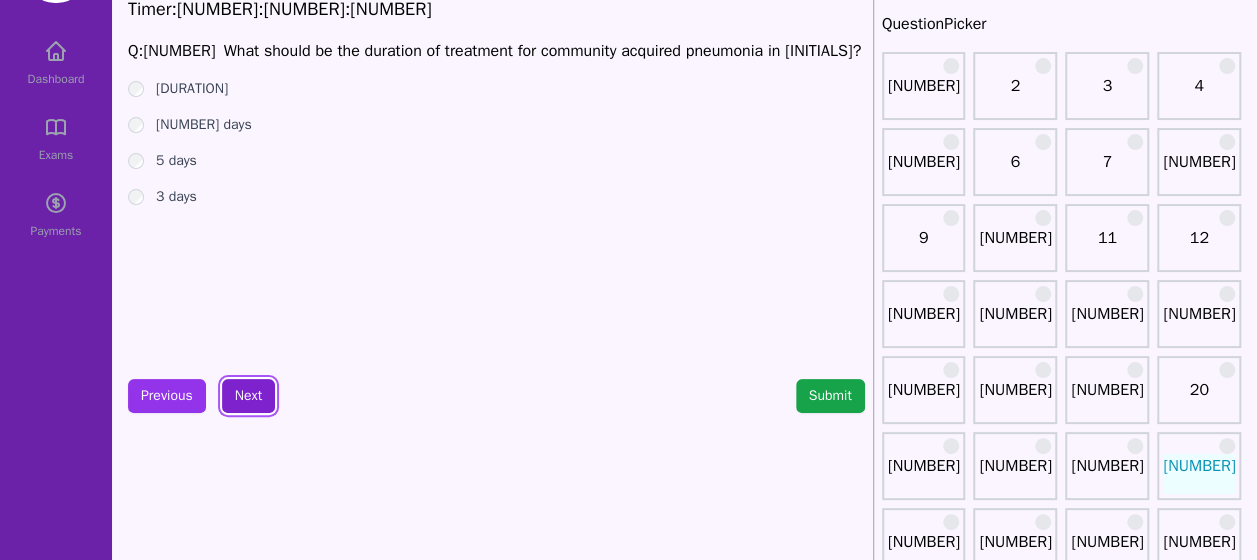 click on "Next" at bounding box center (248, 396) 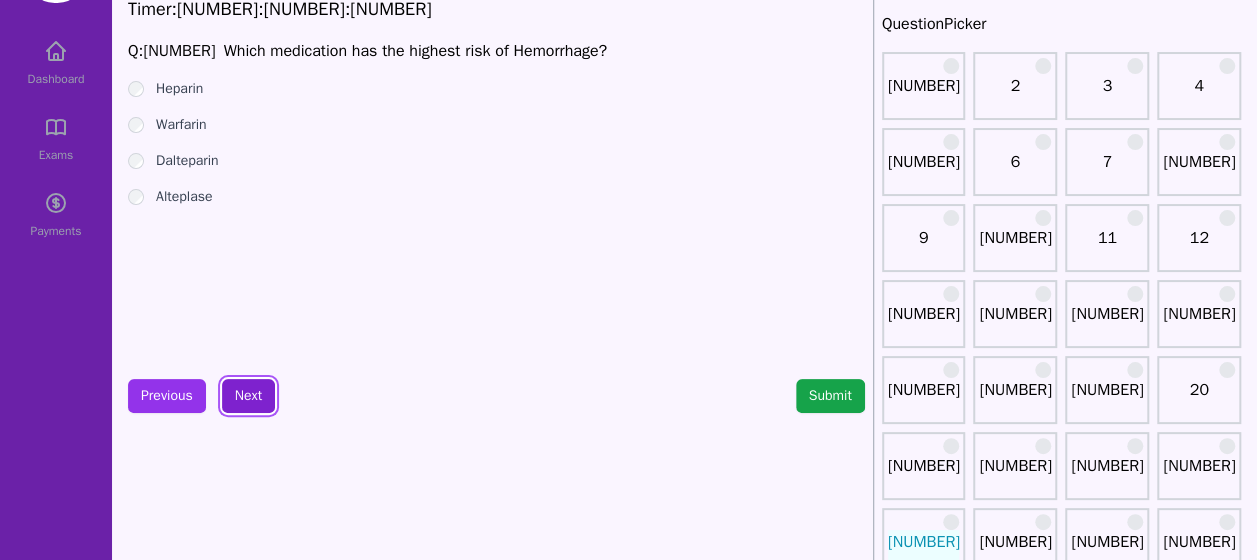 click on "Next" at bounding box center [248, 396] 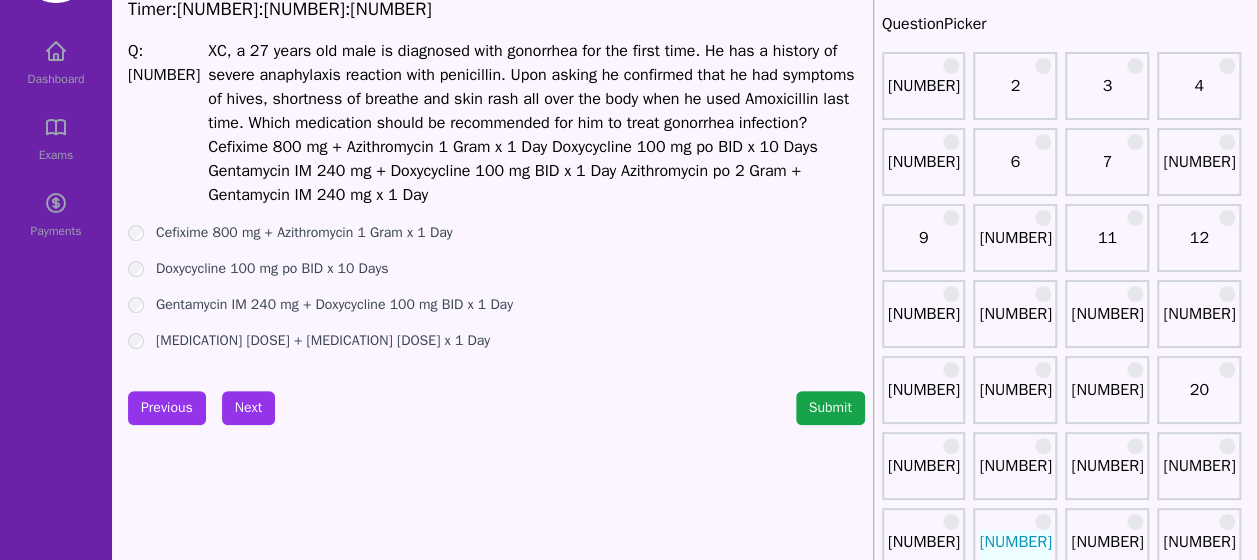 drag, startPoint x: 140, startPoint y: 169, endPoint x: 621, endPoint y: 319, distance: 503.84622 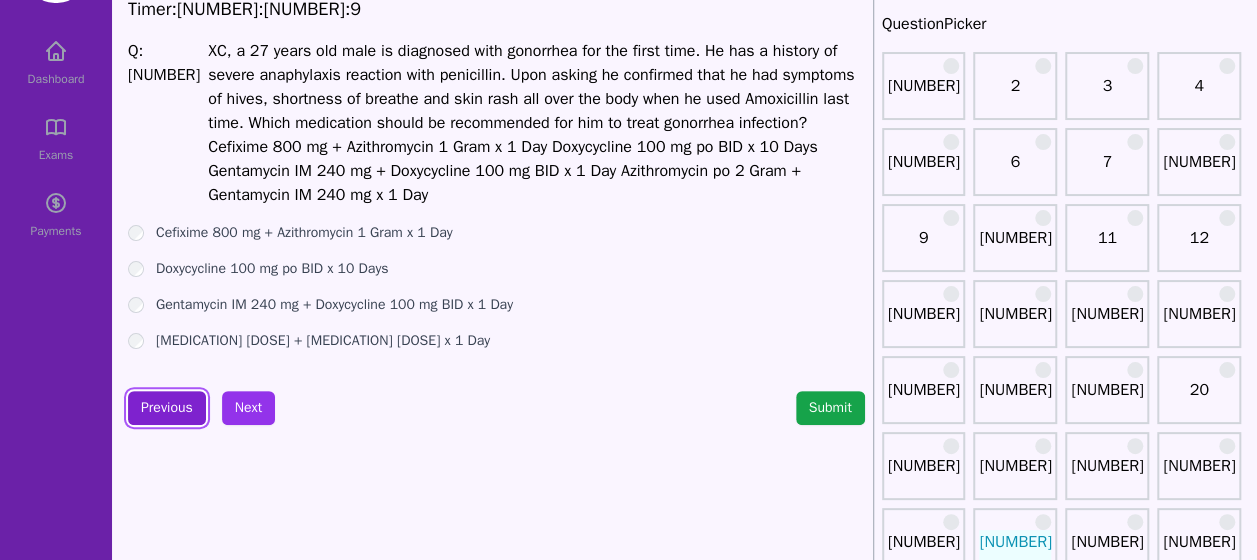 click on "Previous" at bounding box center (167, 408) 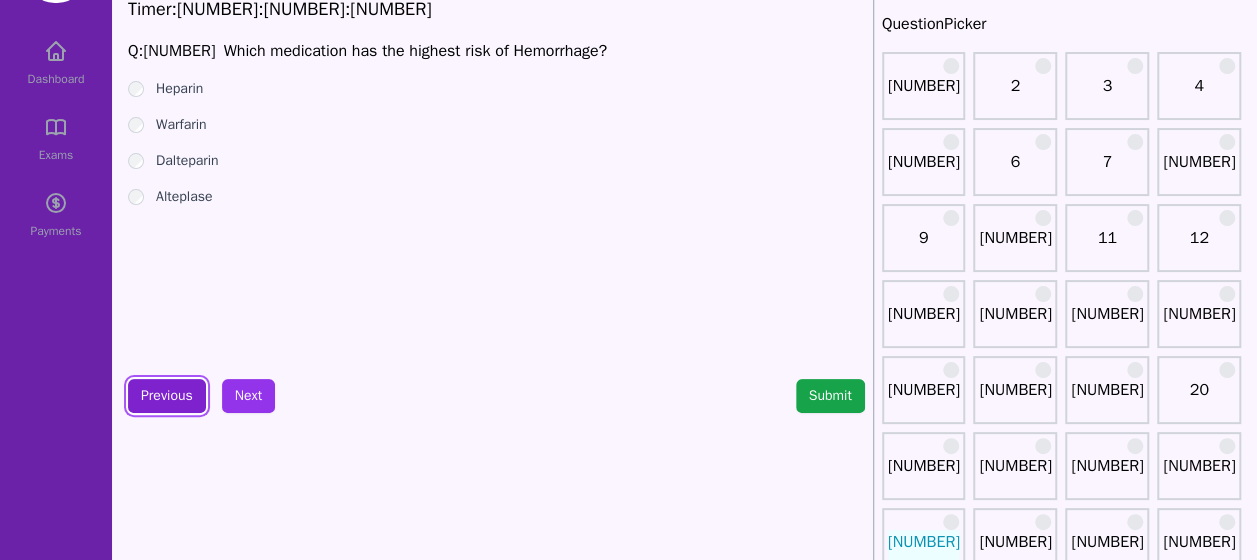 click on "Previous" at bounding box center (167, 396) 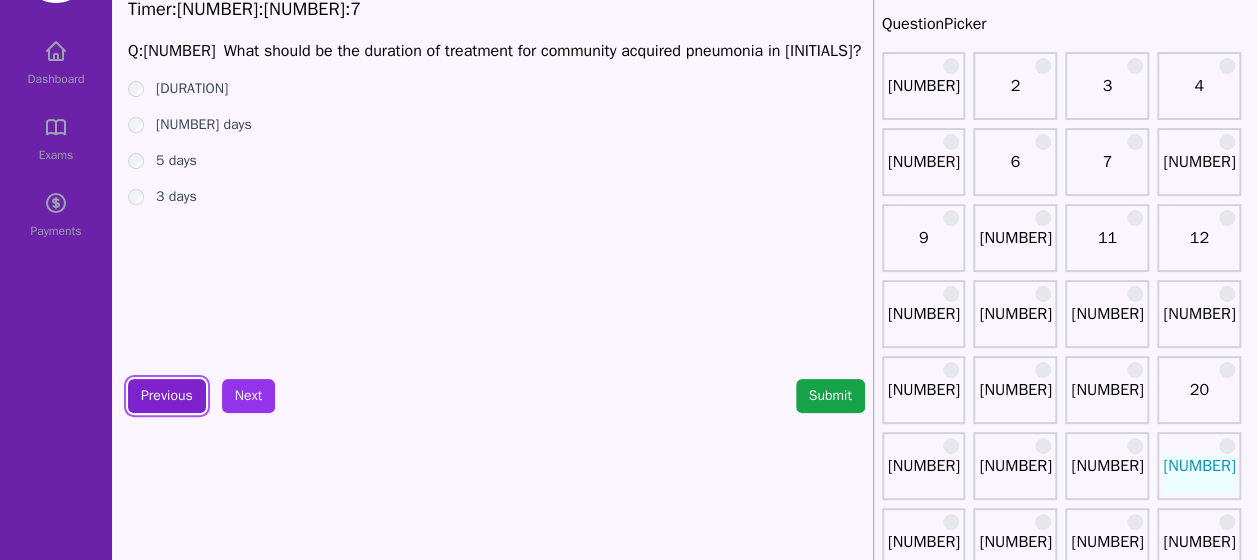 click on "Previous" at bounding box center [167, 396] 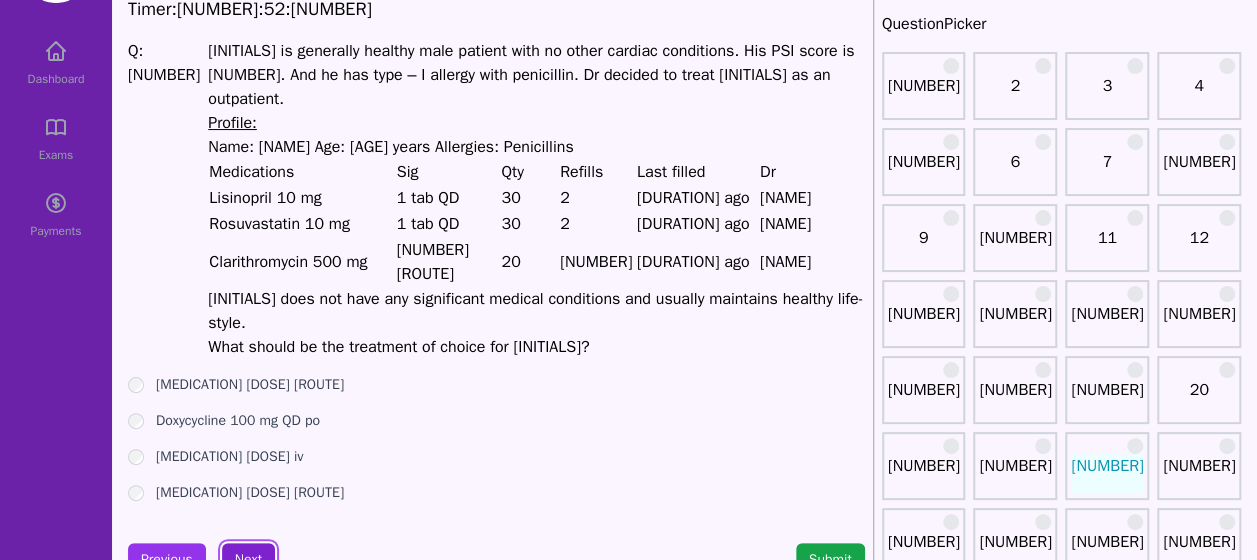 click on "Next" at bounding box center (248, 560) 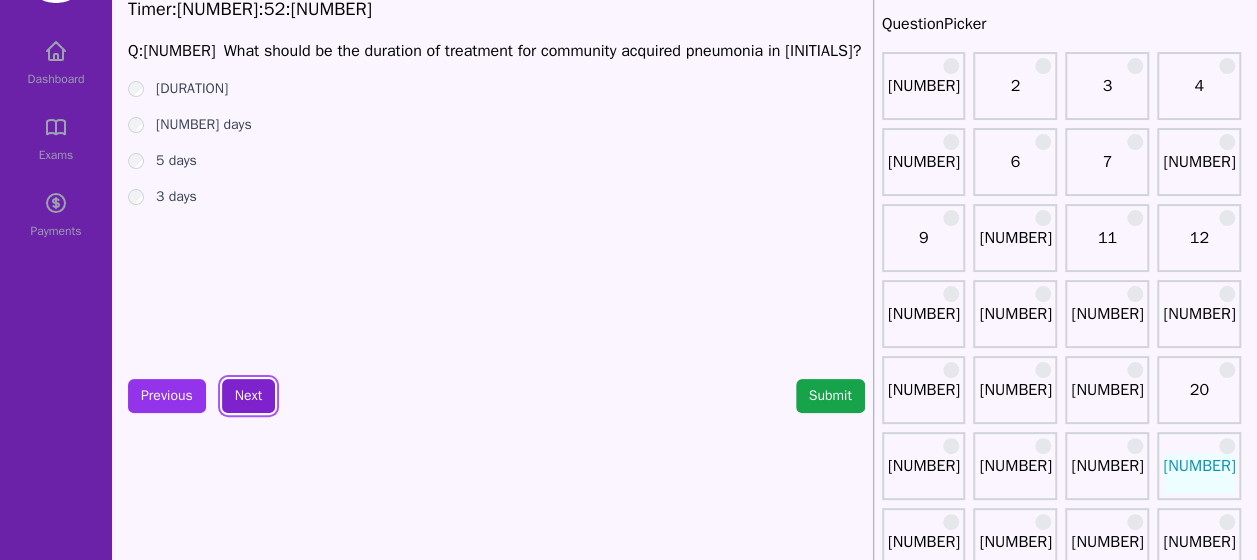 click on "Next" at bounding box center (248, 396) 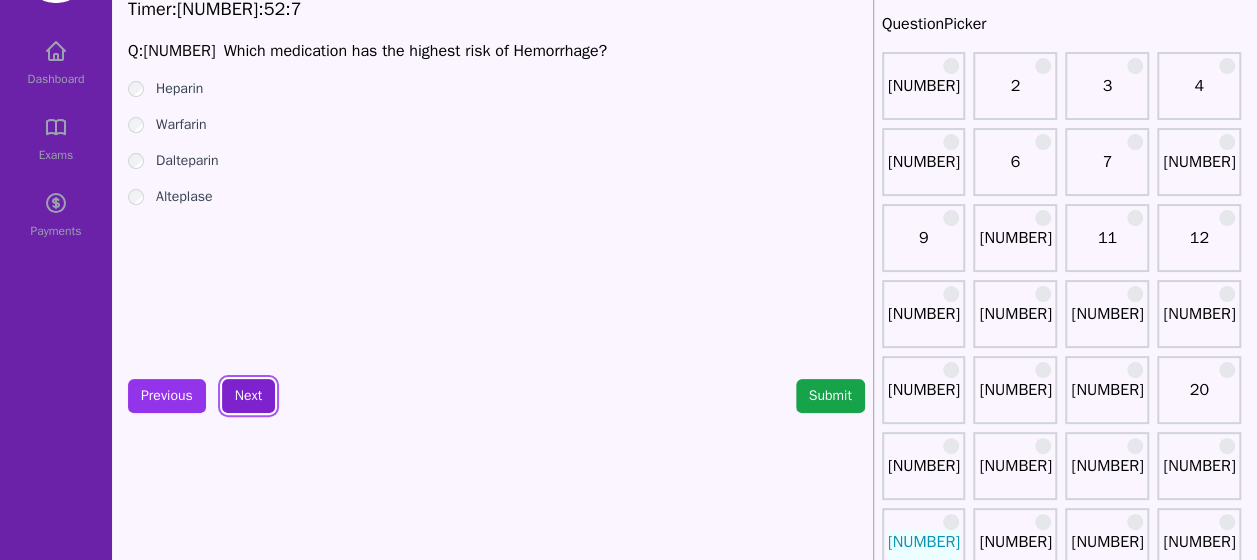 click on "Next" at bounding box center (248, 396) 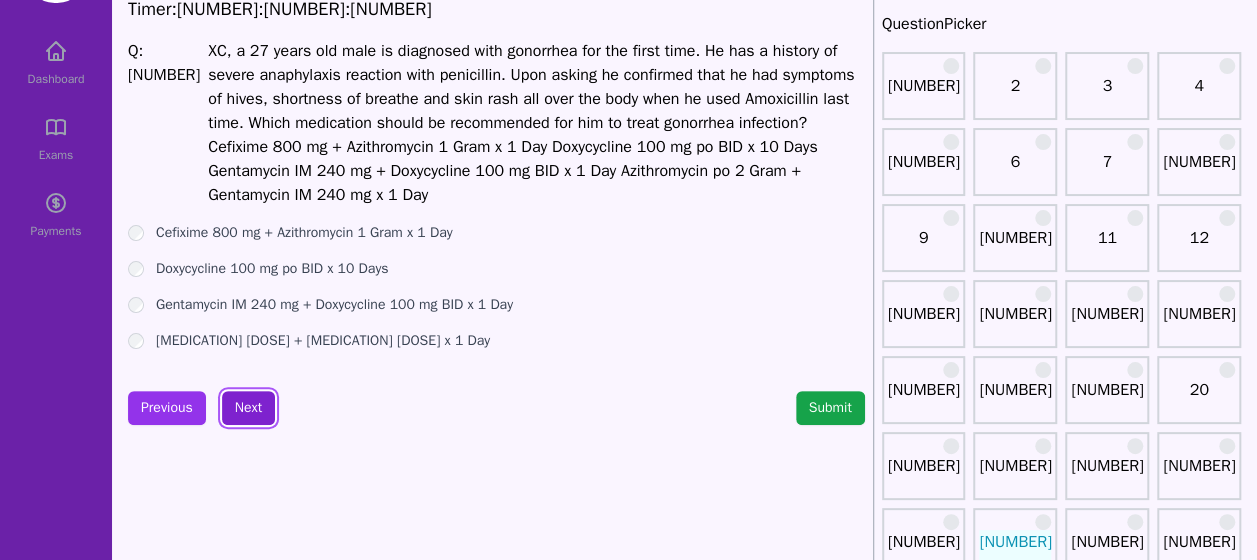 click on "Next" at bounding box center [248, 408] 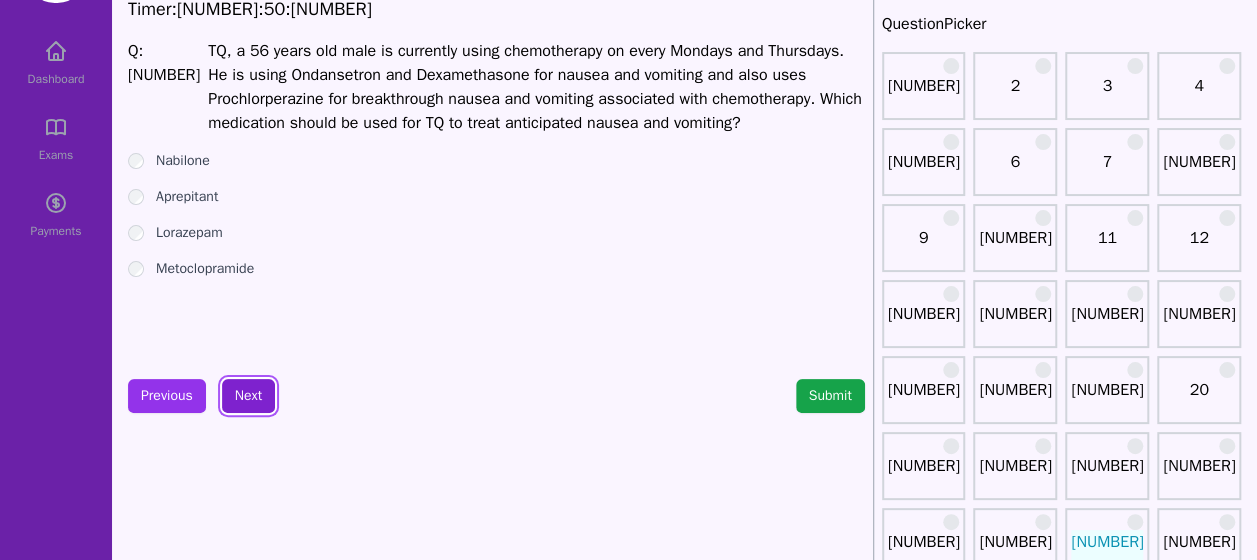 click on "Next" at bounding box center [248, 396] 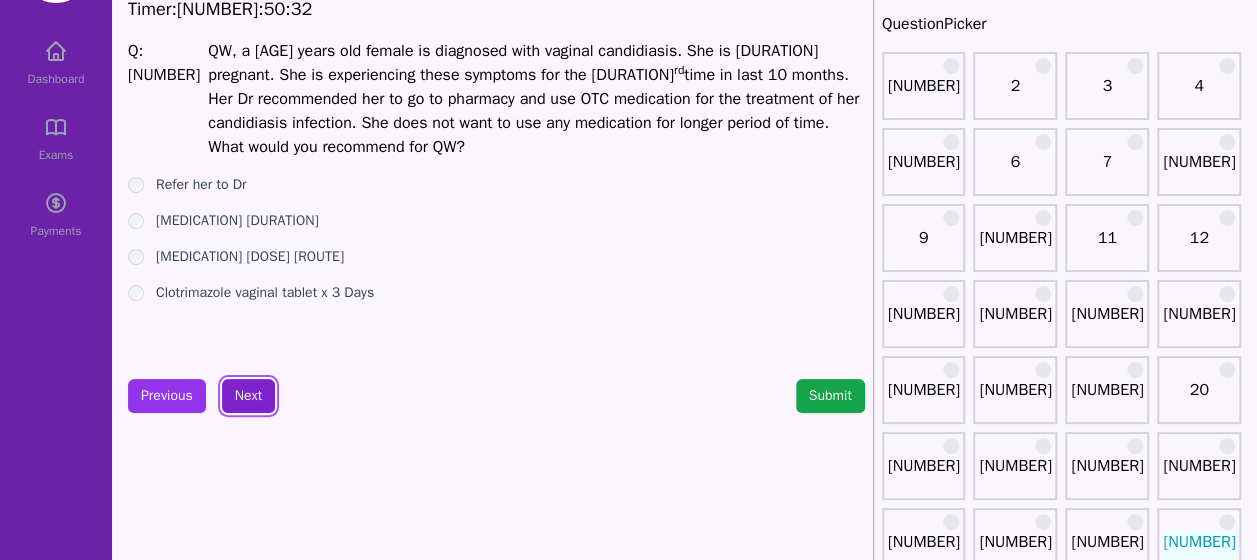 click on "Next" at bounding box center [248, 396] 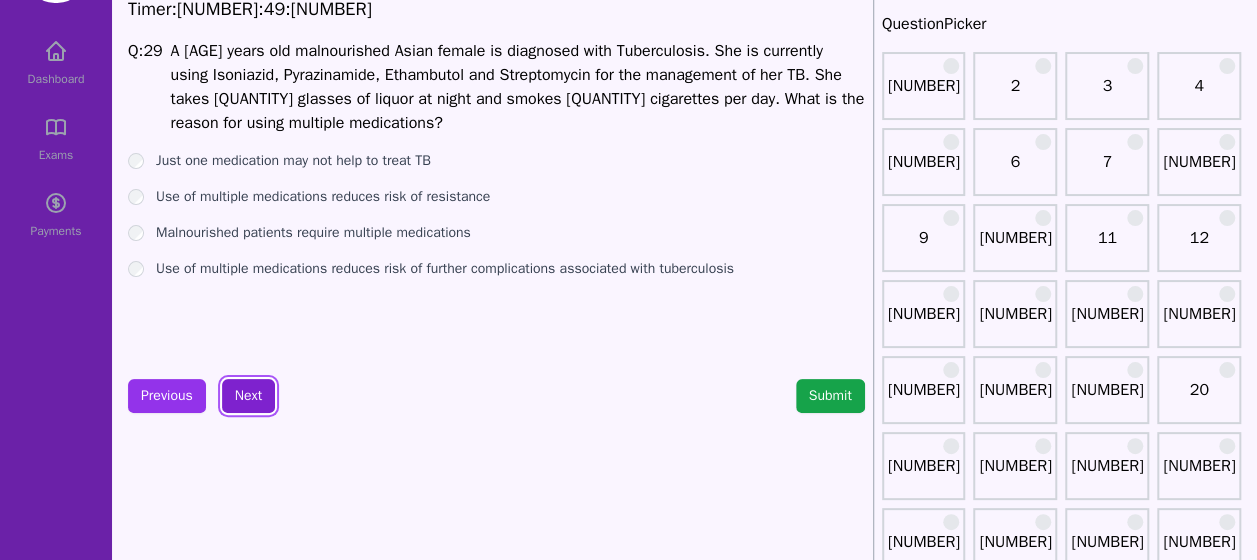 click on "Next" at bounding box center [248, 396] 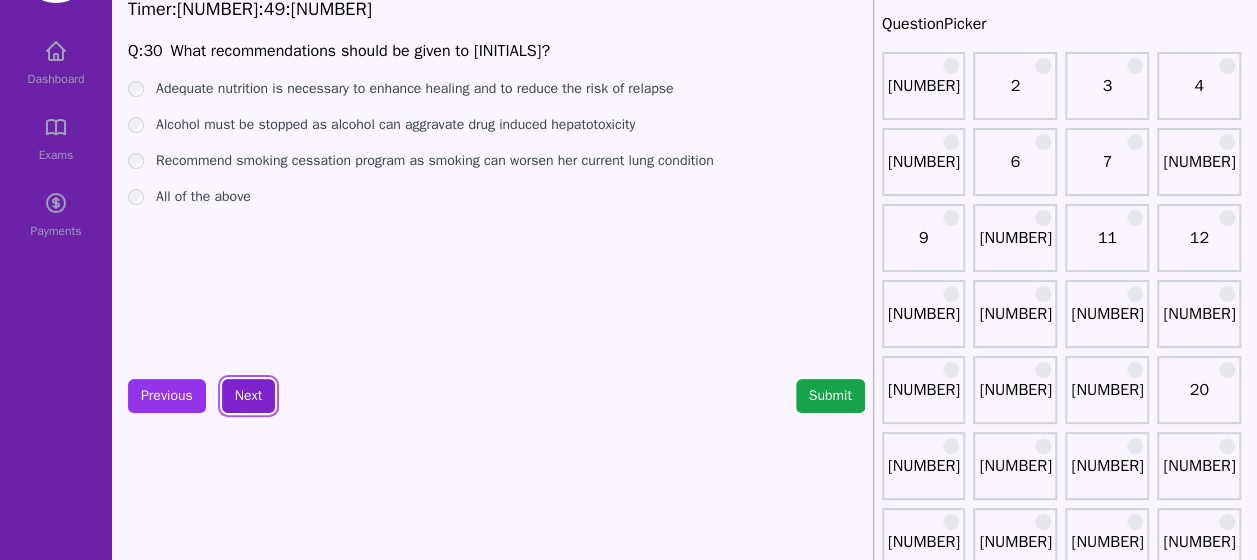 click on "Next" at bounding box center [248, 396] 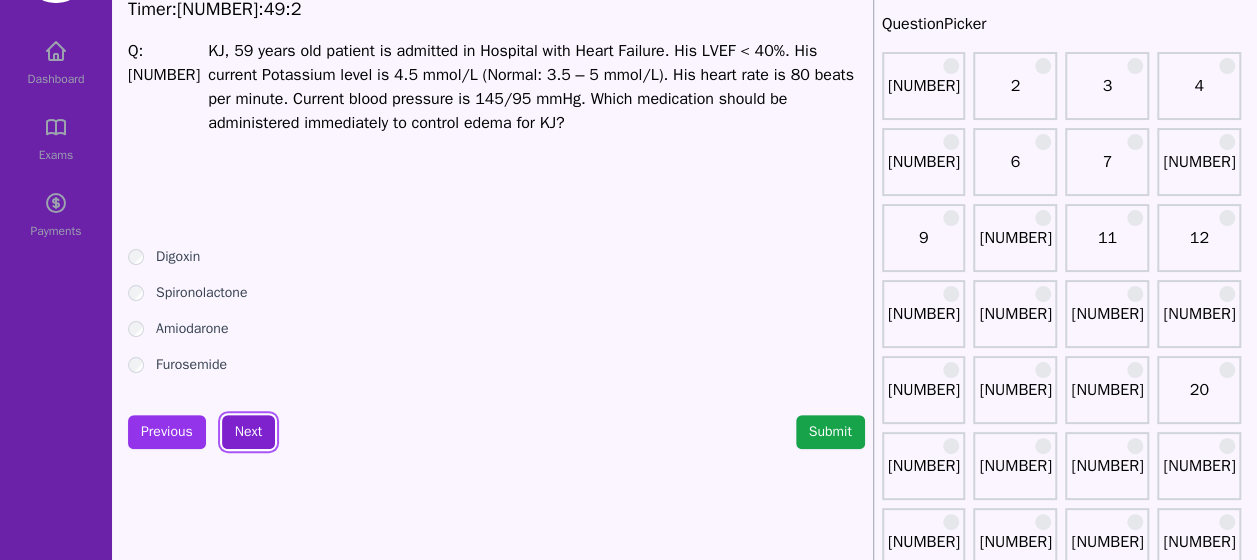 click on "Next" at bounding box center (248, 432) 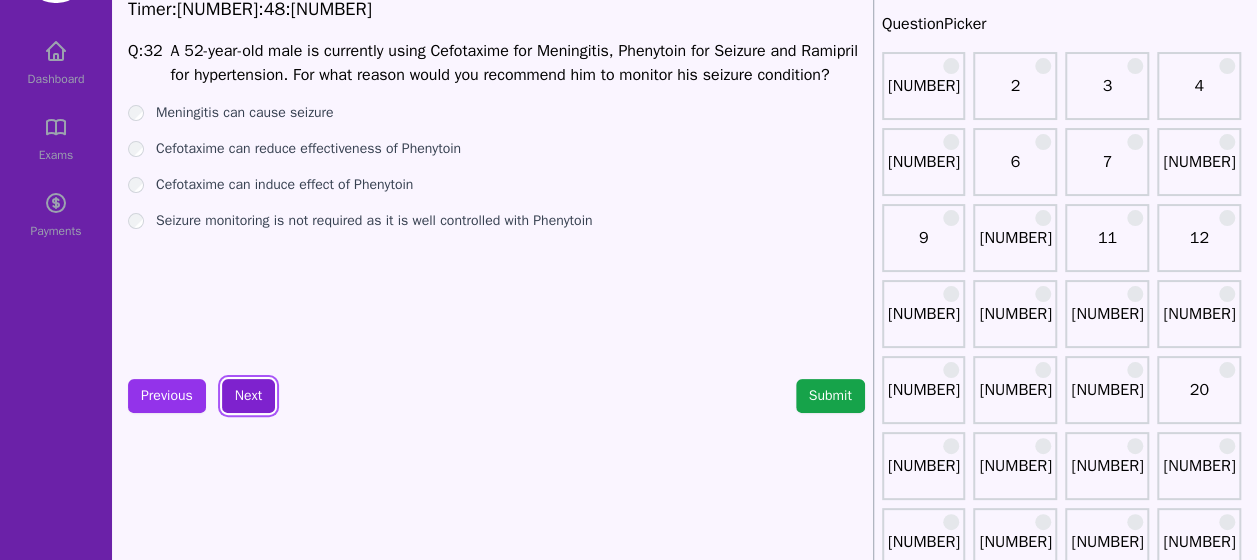 click on "Next" at bounding box center [248, 396] 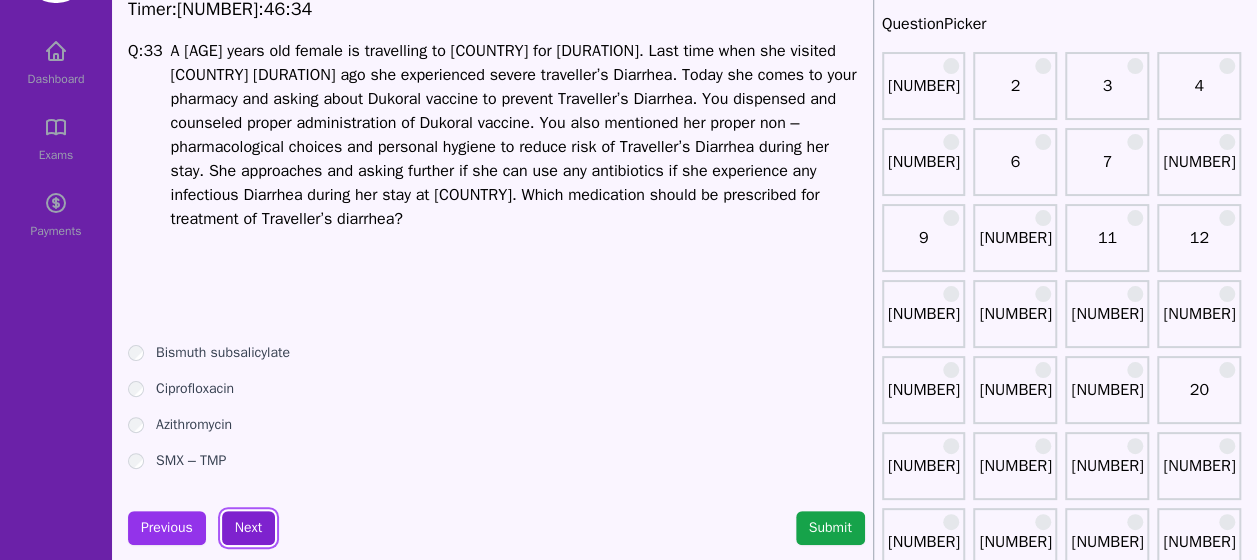click on "Next" at bounding box center [248, 528] 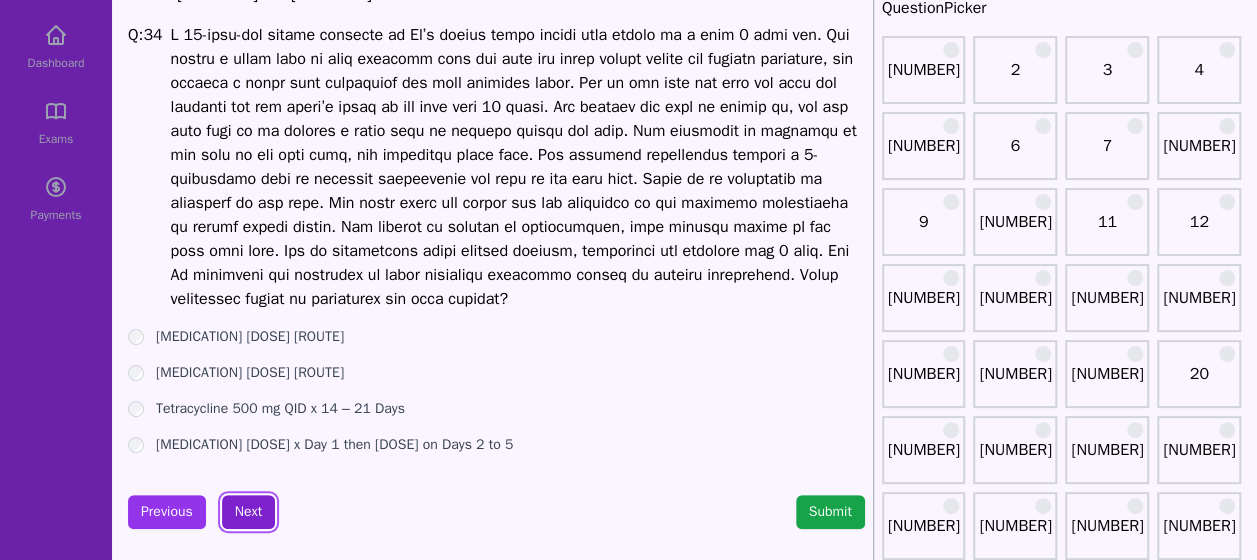 scroll, scrollTop: 102, scrollLeft: 0, axis: vertical 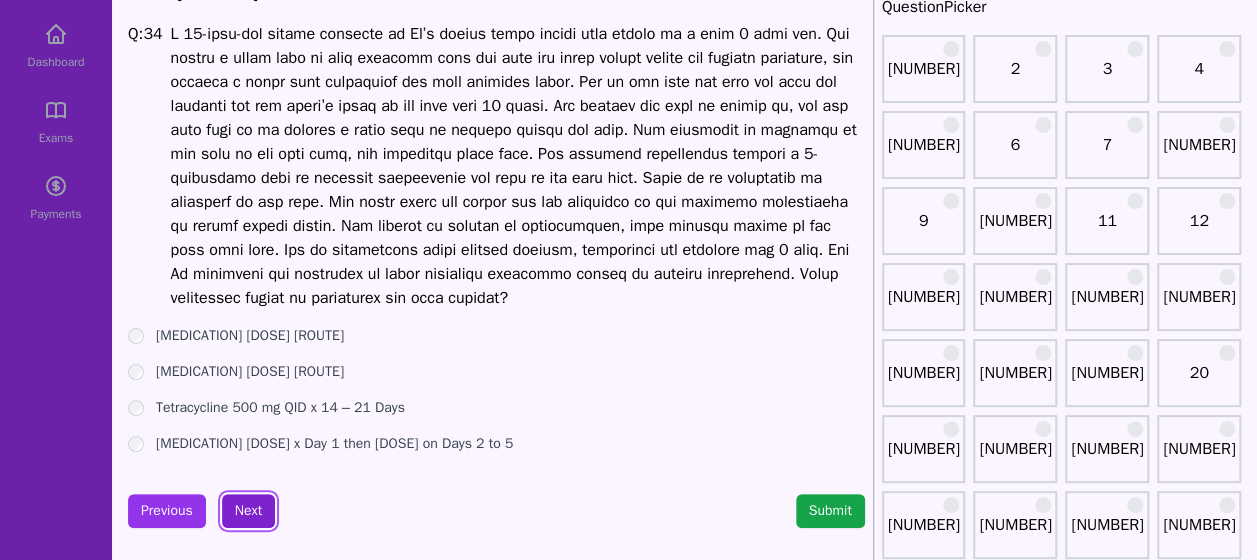 click on "Next" at bounding box center [248, 511] 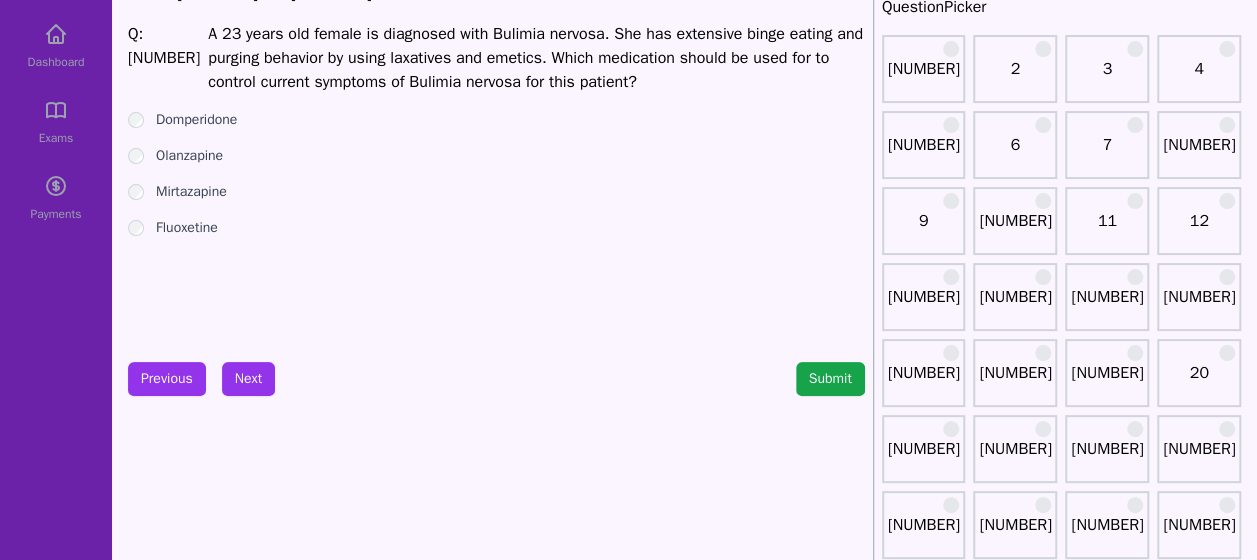 click on "Fluoxetine" at bounding box center (496, 228) 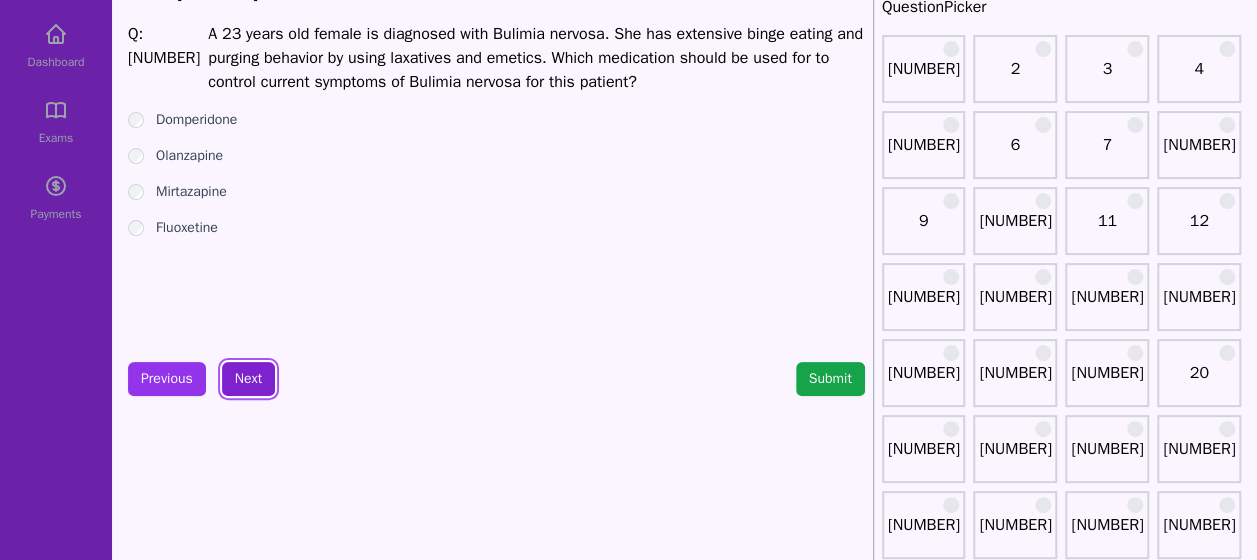 click on "Next" at bounding box center (248, 379) 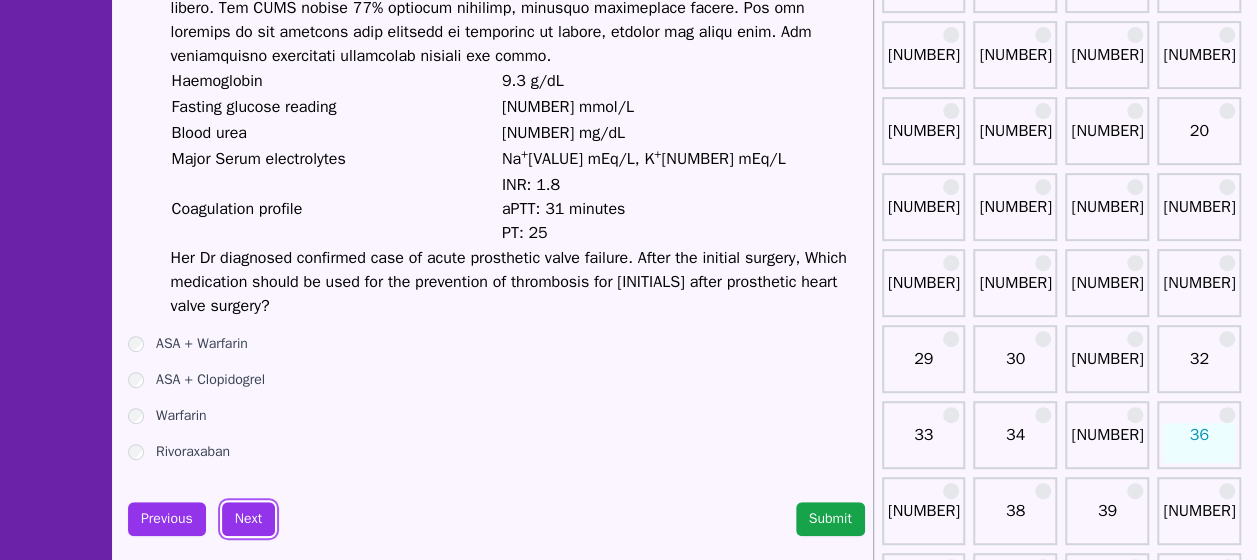 scroll, scrollTop: 371, scrollLeft: 0, axis: vertical 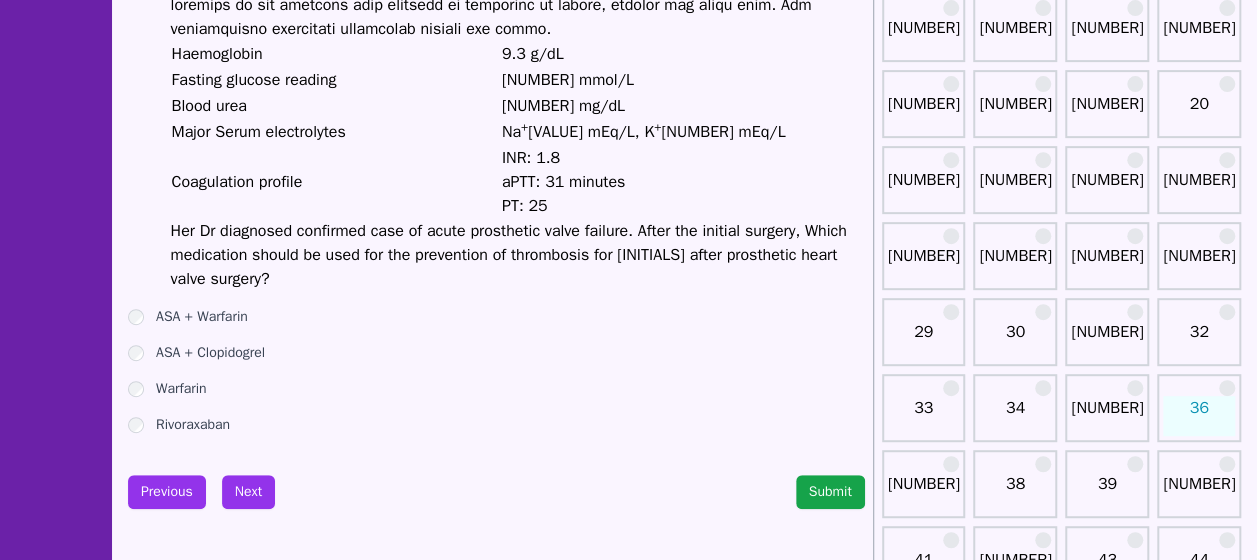 click on "Timer: 1 : 41 : 29 Q: 36 Haemoglobin 9.3 g/dL Fasting glucose reading 5.8 mmol/L Blood urea 28 mg/dL Major Serum electrolytes Na + 139 mEq/L, K + 3.9 mEq/L Coagulation profile INR: 1.8 aPTT: 31 minutes PT: 25 Her Dr diagnosed confirmed case of acute prosthetic valve failure. After the initial surgery, Which medication should be used for the prevention of thrombosis for WS after prosthetic heart valve surgery? ASA + Warfarin ASA + Clopidogrel Warfarin Rivoraxaban Previous Next Submit" at bounding box center (496, 1657) 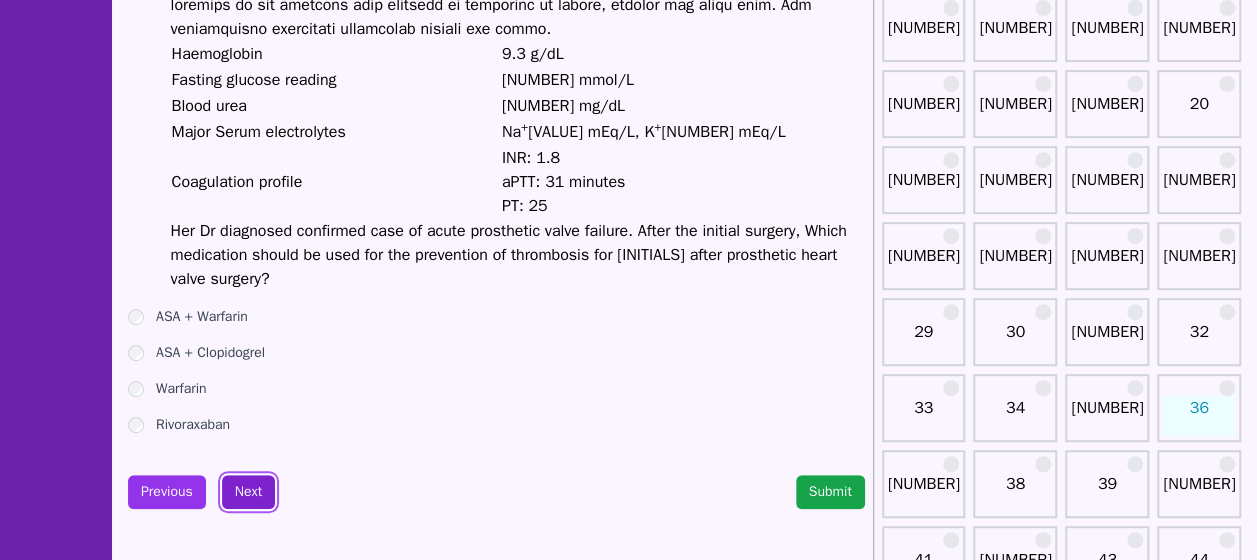 click on "Next" at bounding box center [248, 492] 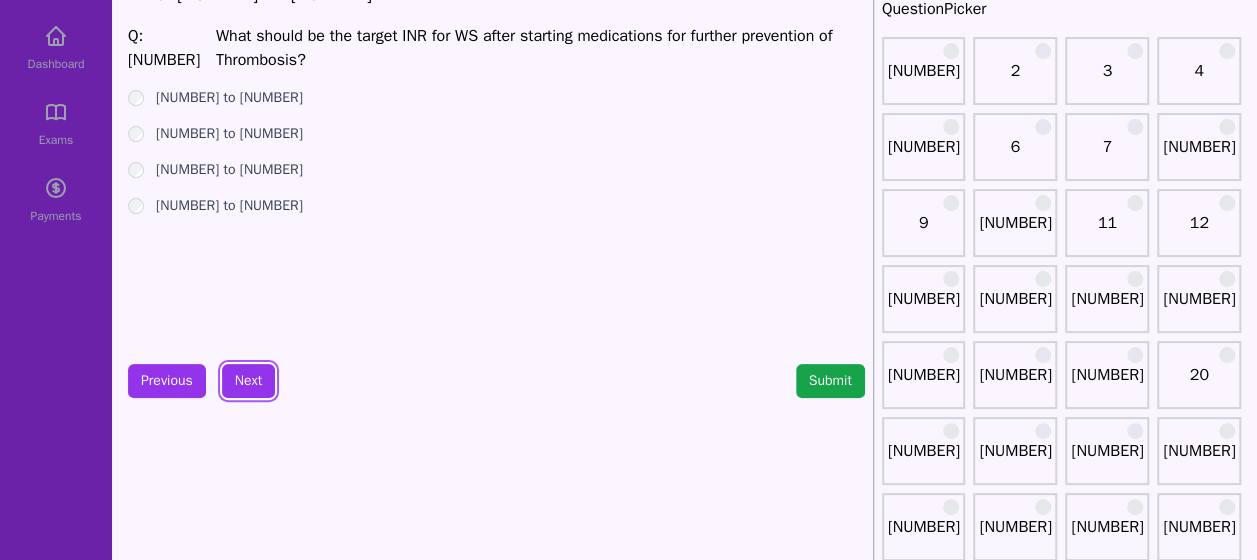 scroll, scrollTop: 92, scrollLeft: 0, axis: vertical 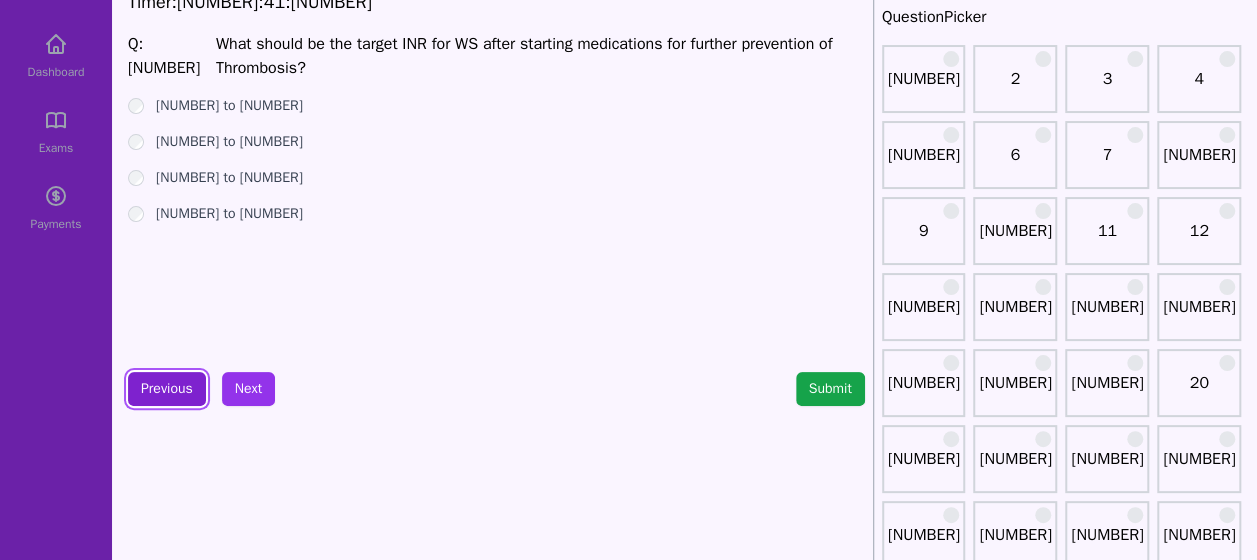 click on "Previous" at bounding box center [167, 389] 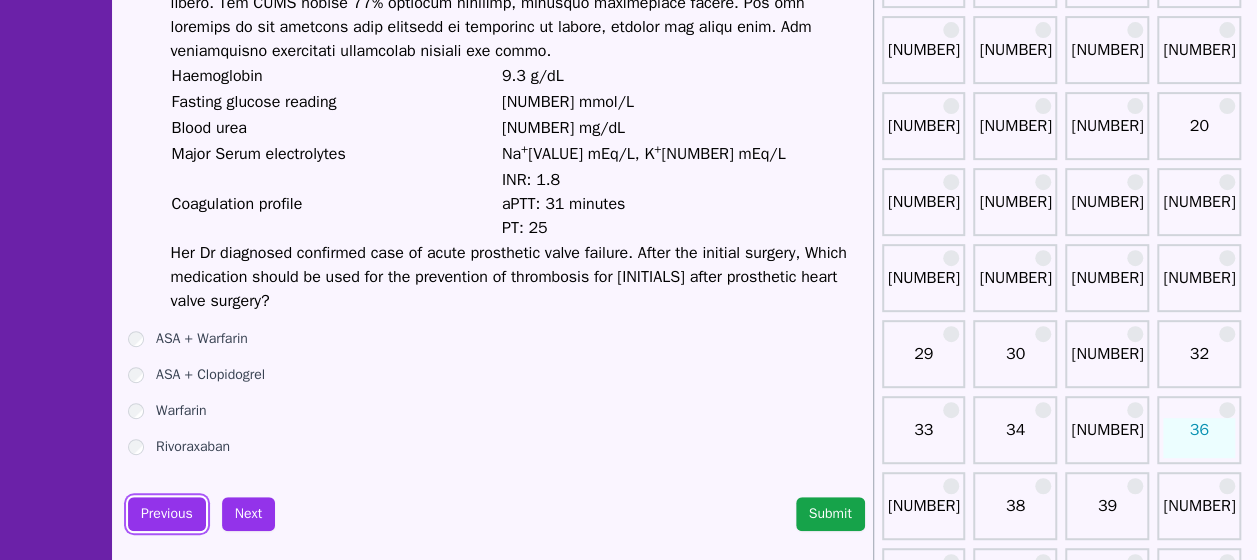scroll, scrollTop: 394, scrollLeft: 0, axis: vertical 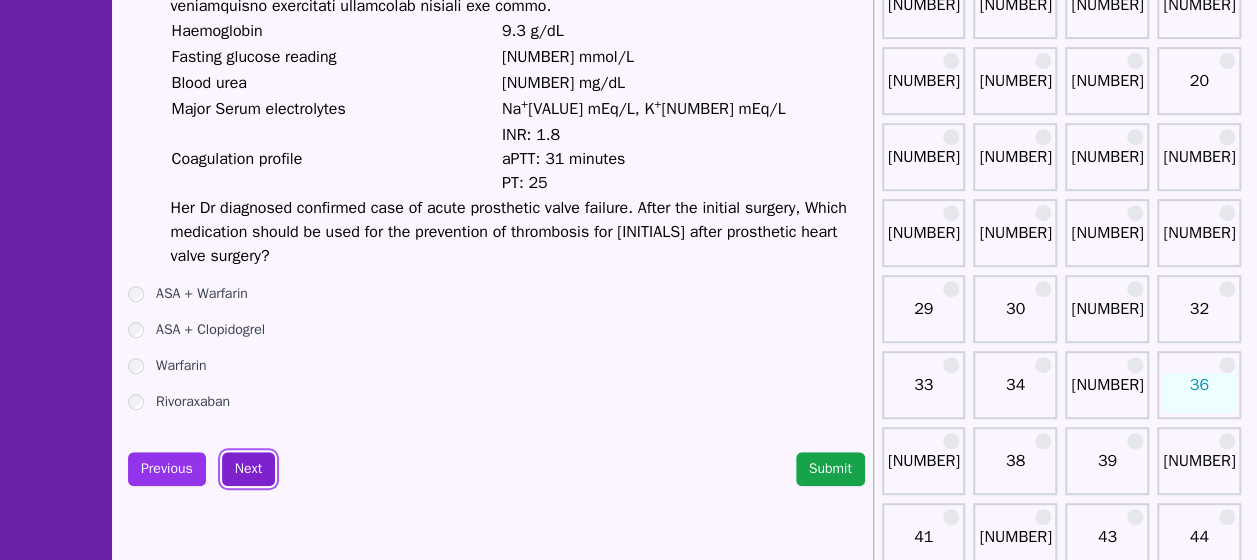 click on "Next" at bounding box center (248, 469) 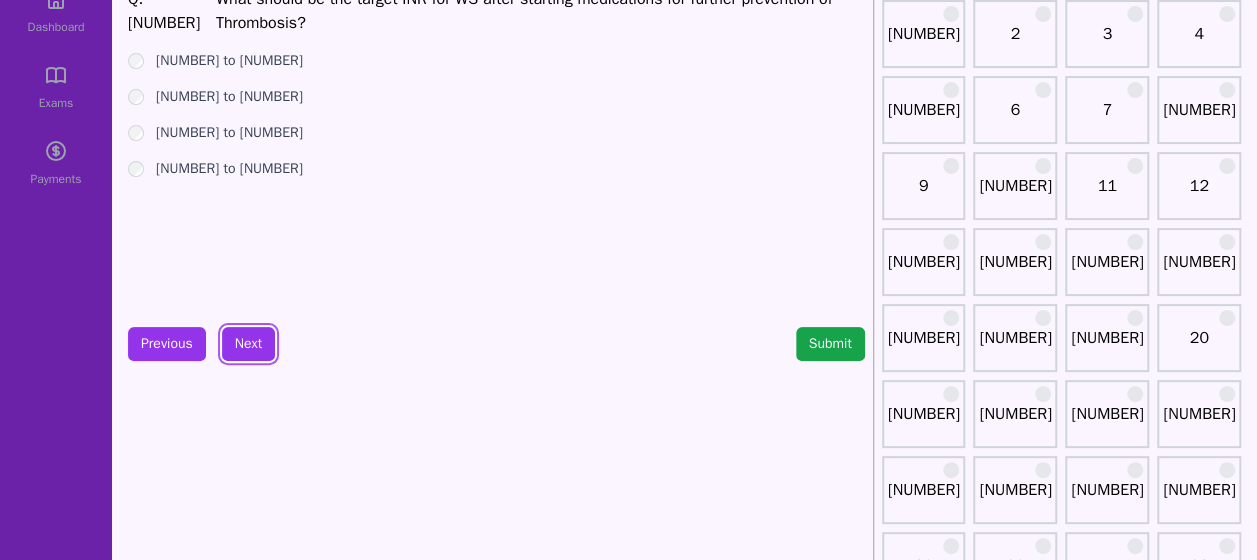 scroll, scrollTop: 128, scrollLeft: 0, axis: vertical 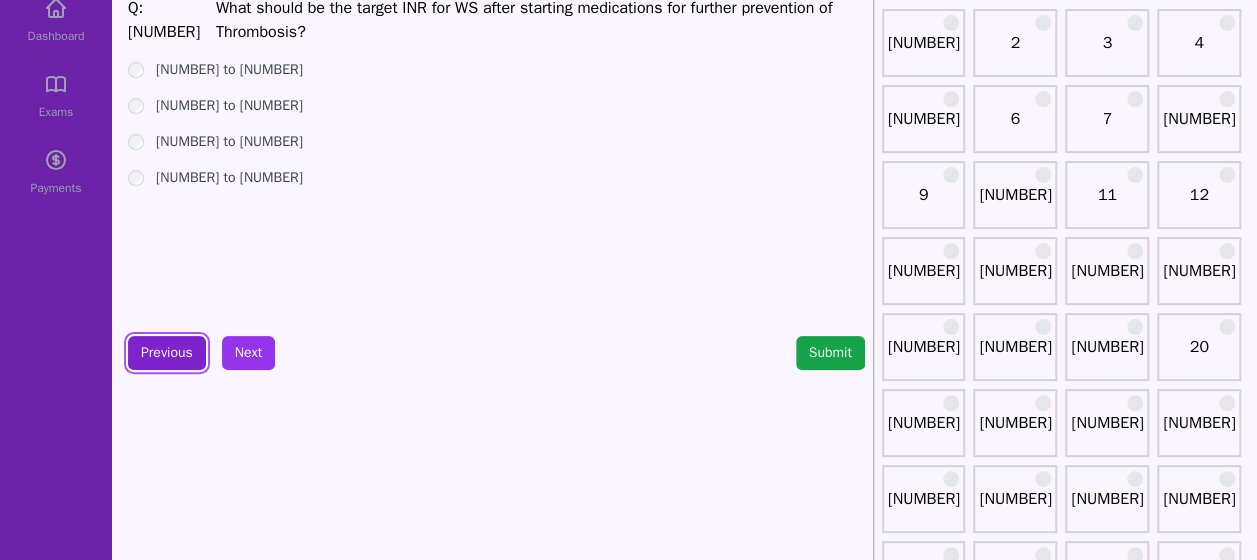 click on "Previous" at bounding box center (167, 353) 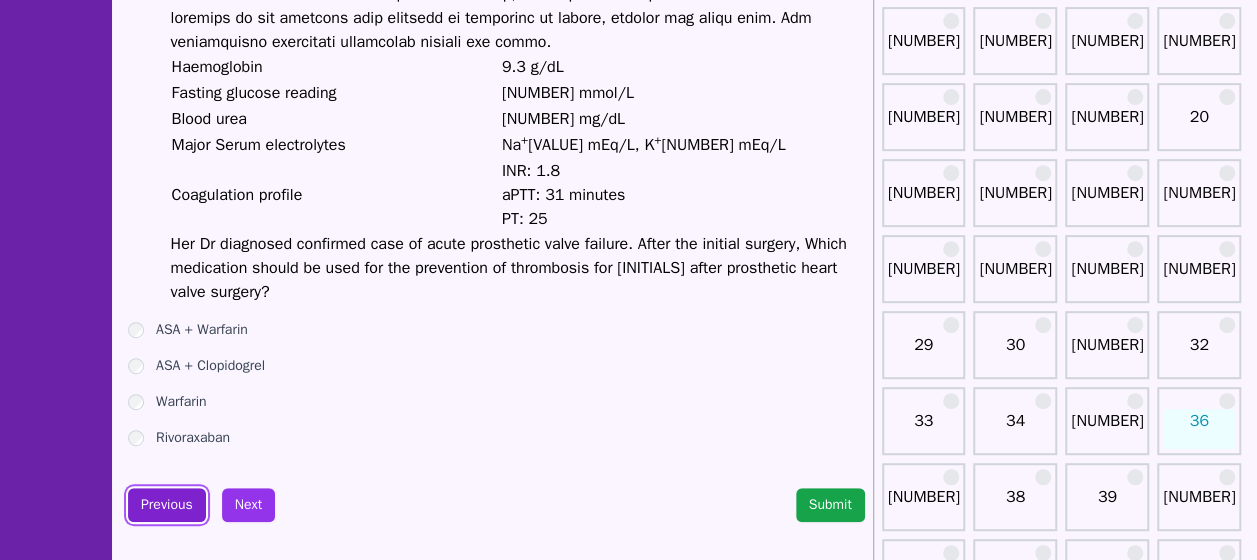 scroll, scrollTop: 359, scrollLeft: 0, axis: vertical 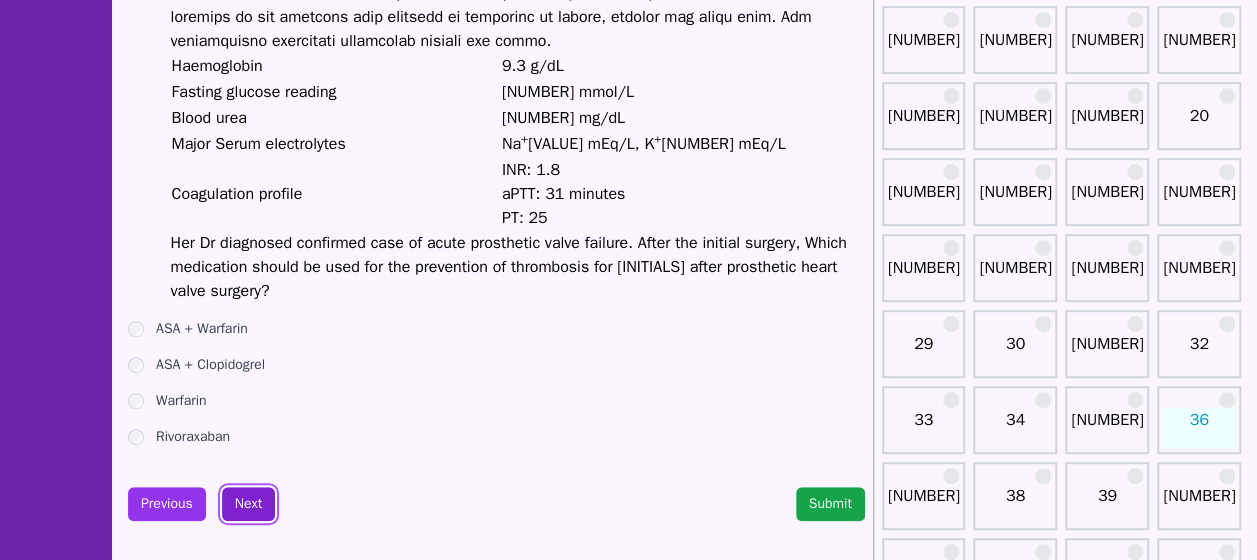 click on "Next" at bounding box center (248, 504) 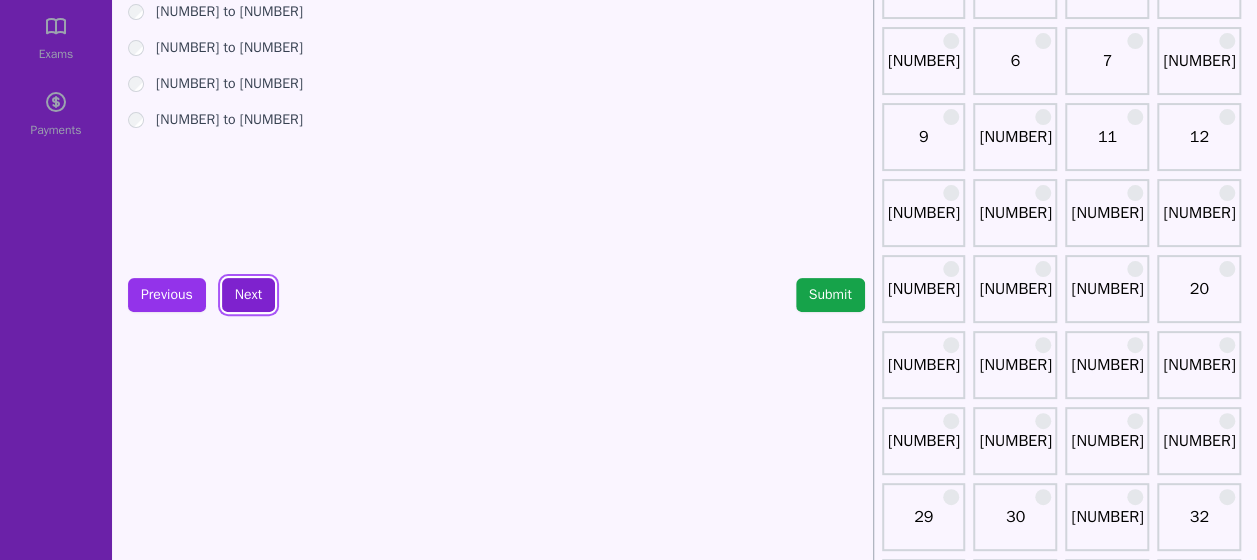 scroll, scrollTop: 159, scrollLeft: 0, axis: vertical 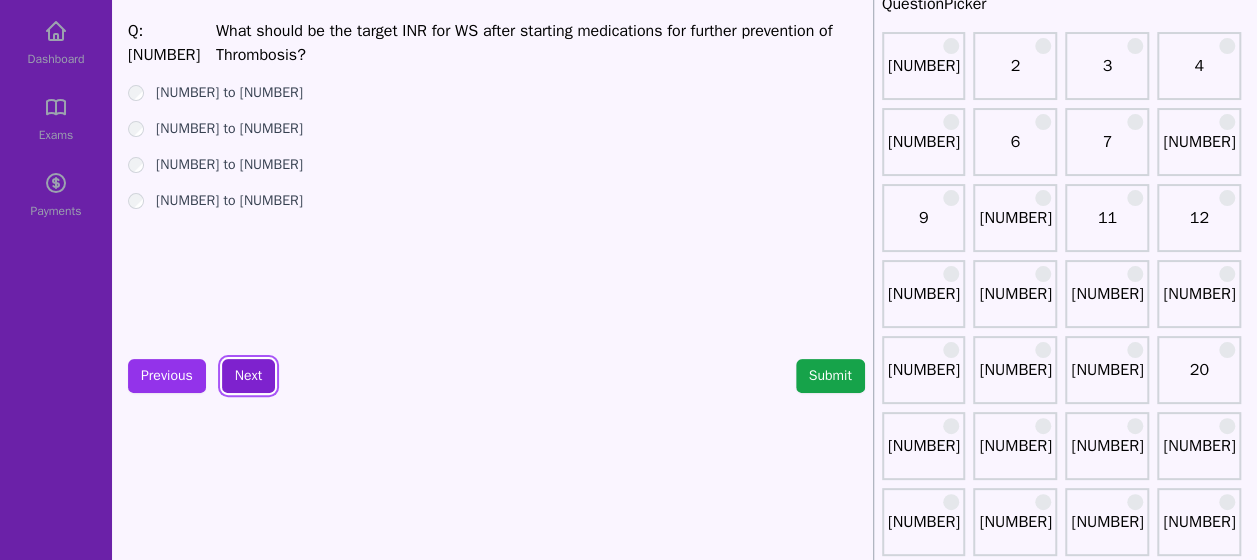 click on "Next" at bounding box center [248, 376] 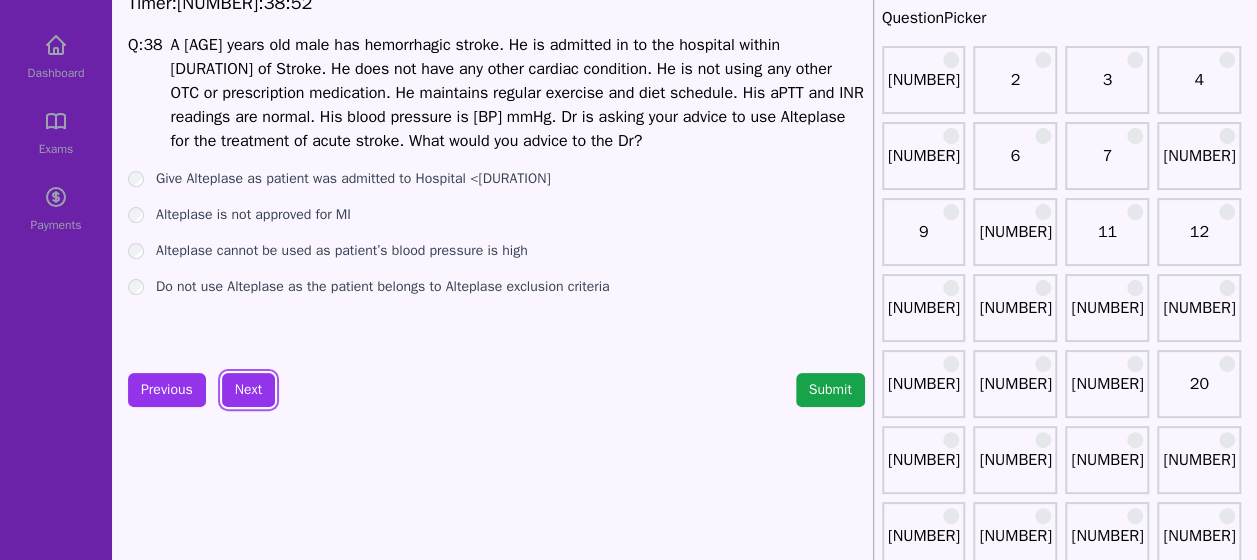 scroll, scrollTop: 95, scrollLeft: 0, axis: vertical 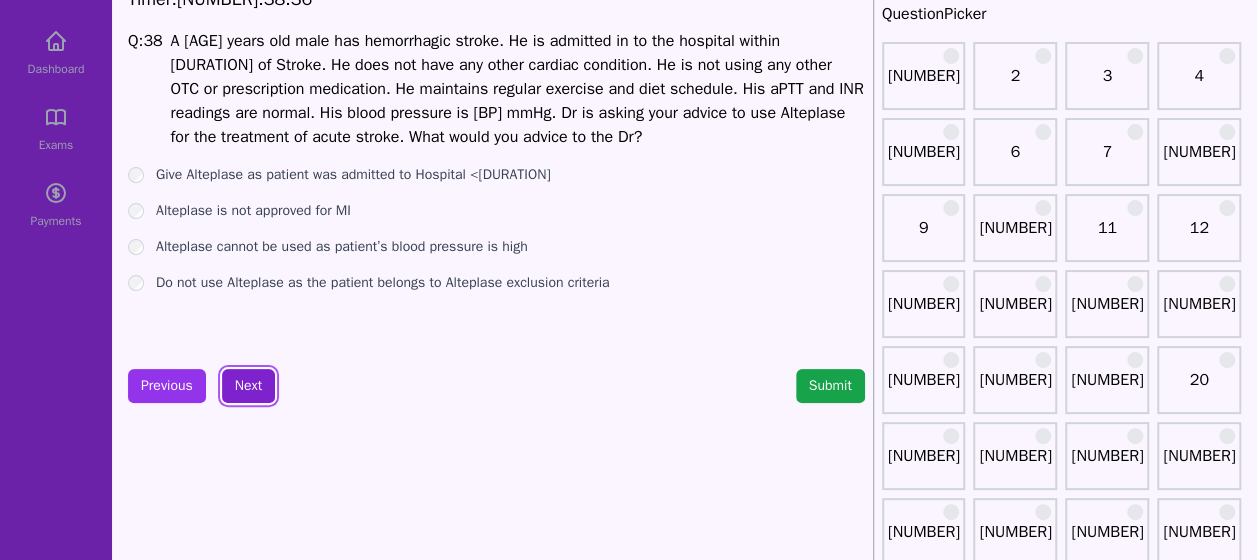click on "Next" at bounding box center [248, 386] 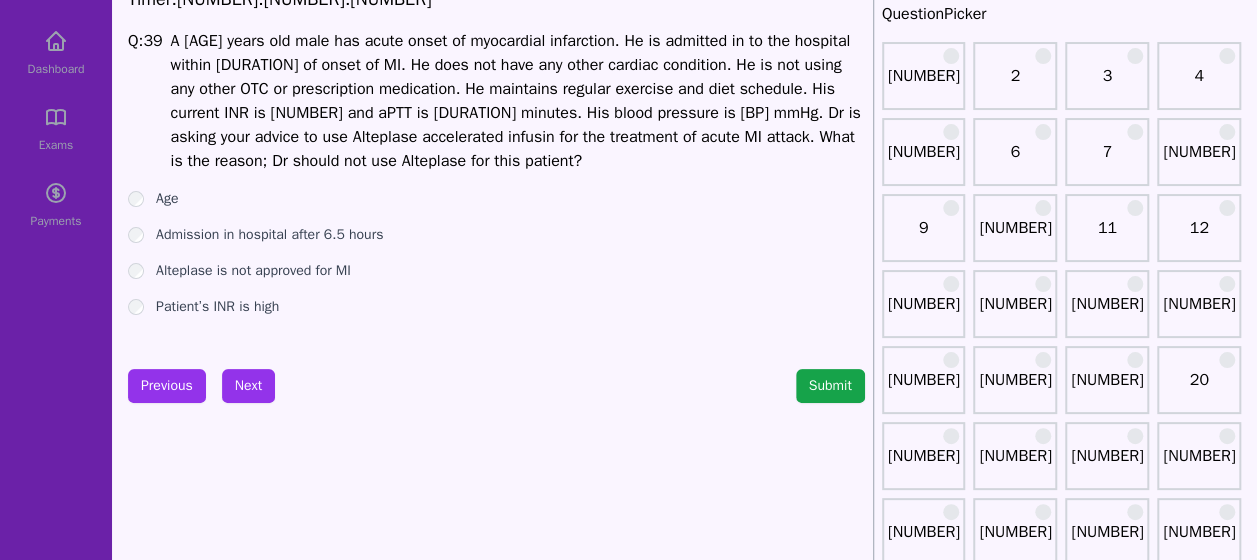 click on "Age" at bounding box center [496, 199] 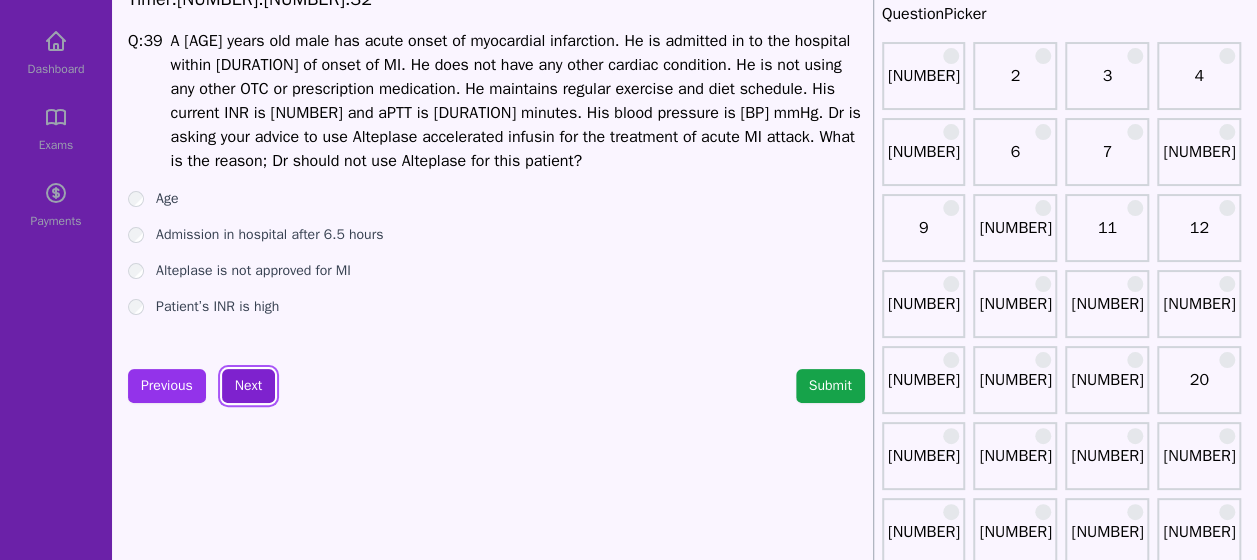 click on "Next" at bounding box center (248, 386) 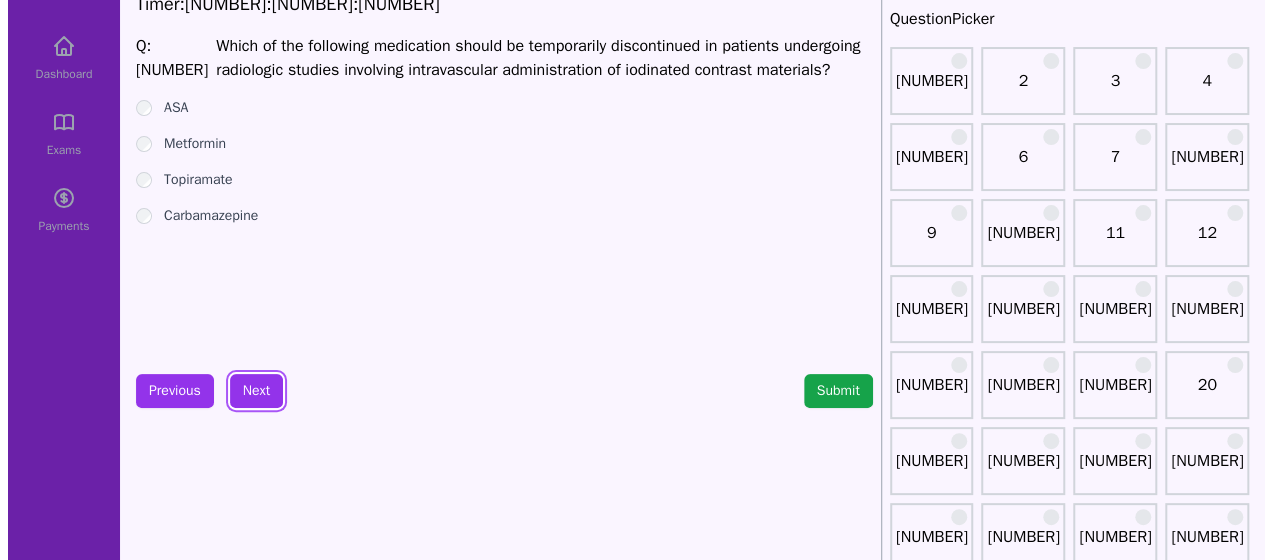 scroll, scrollTop: 89, scrollLeft: 0, axis: vertical 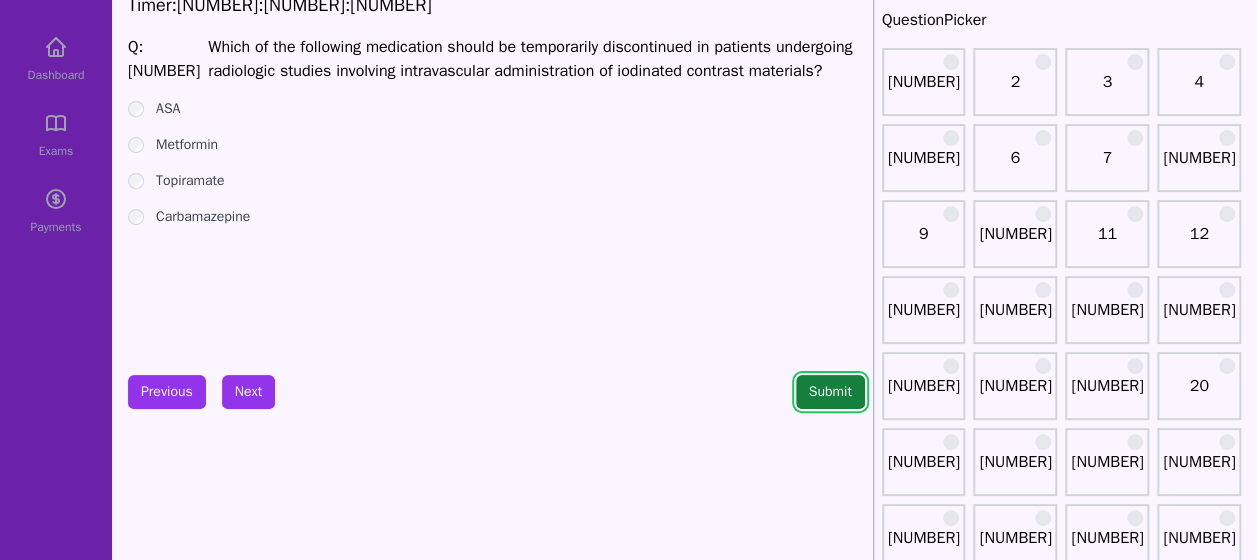 click on "Submit" at bounding box center (830, 392) 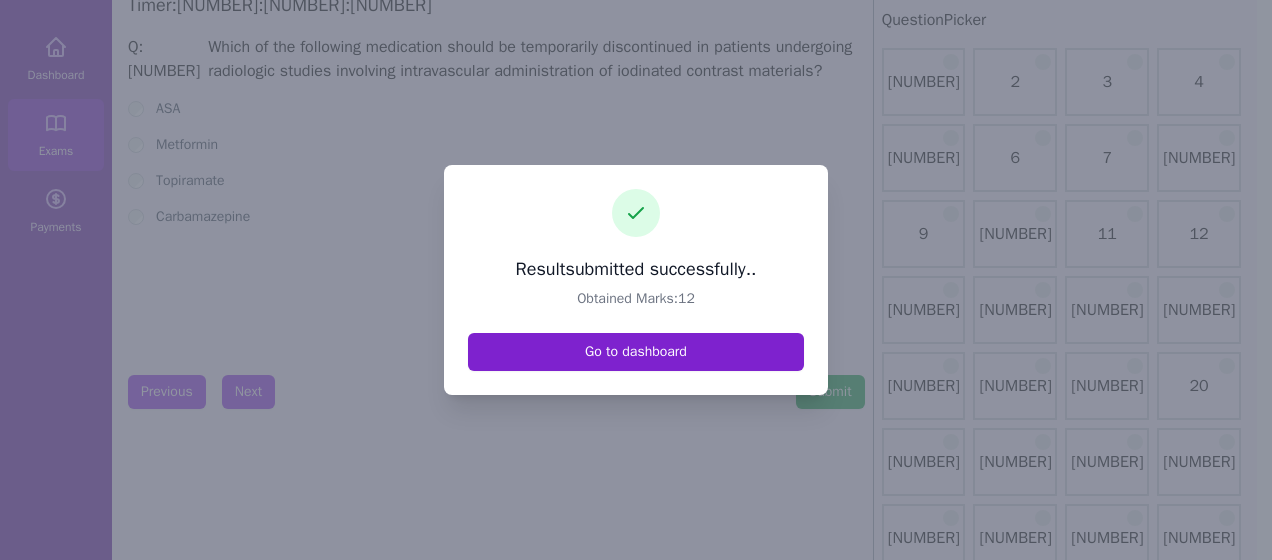 click on "Go to dashboard" at bounding box center (636, 352) 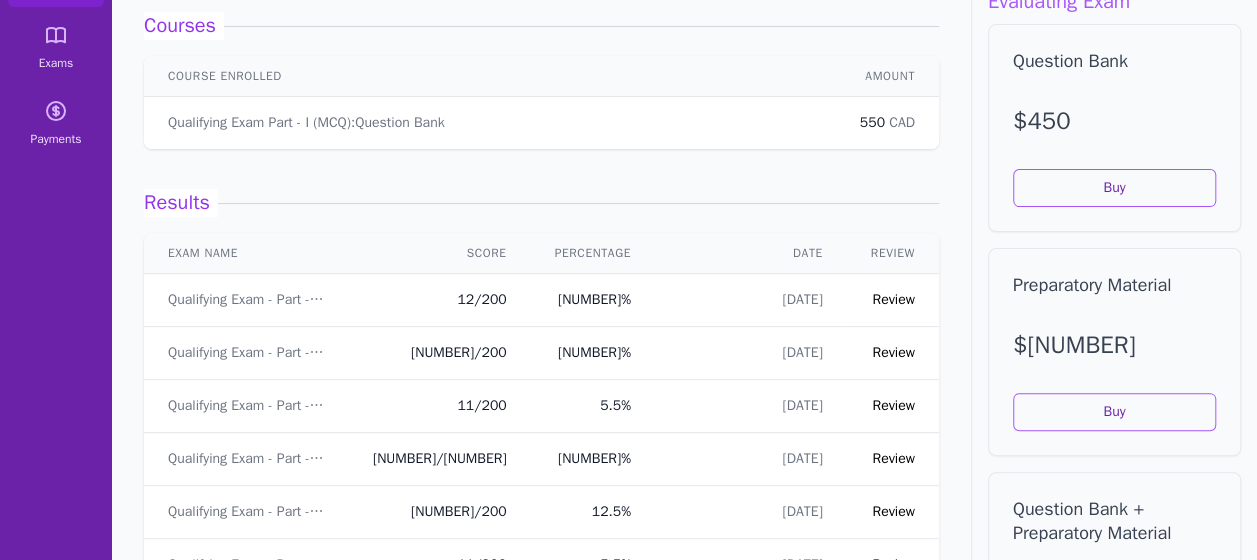 scroll, scrollTop: 178, scrollLeft: 0, axis: vertical 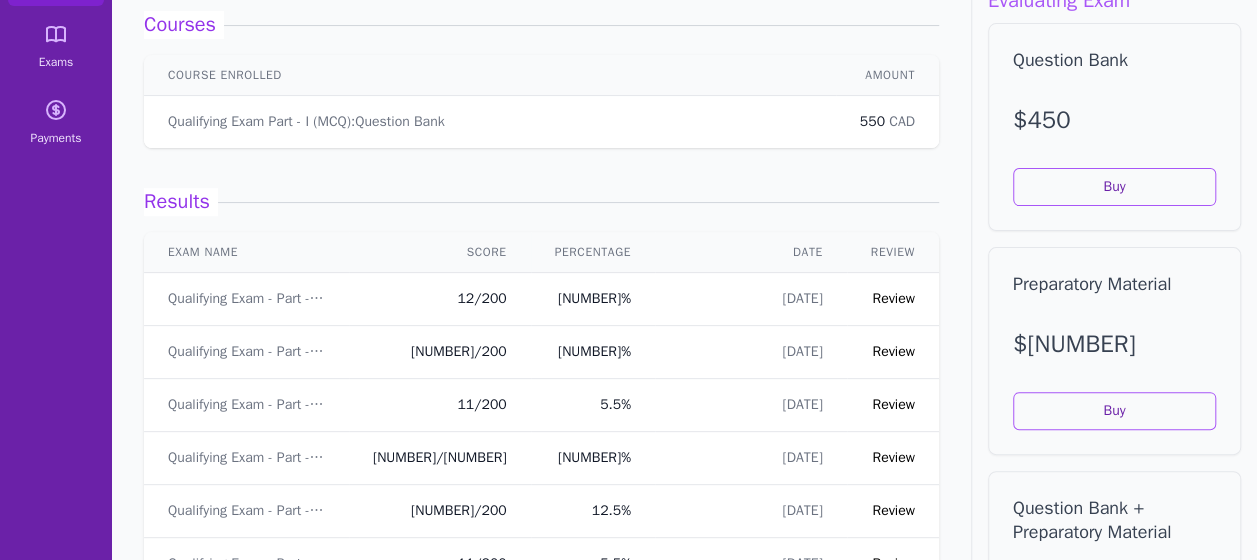 click on "Review" at bounding box center (893, 298) 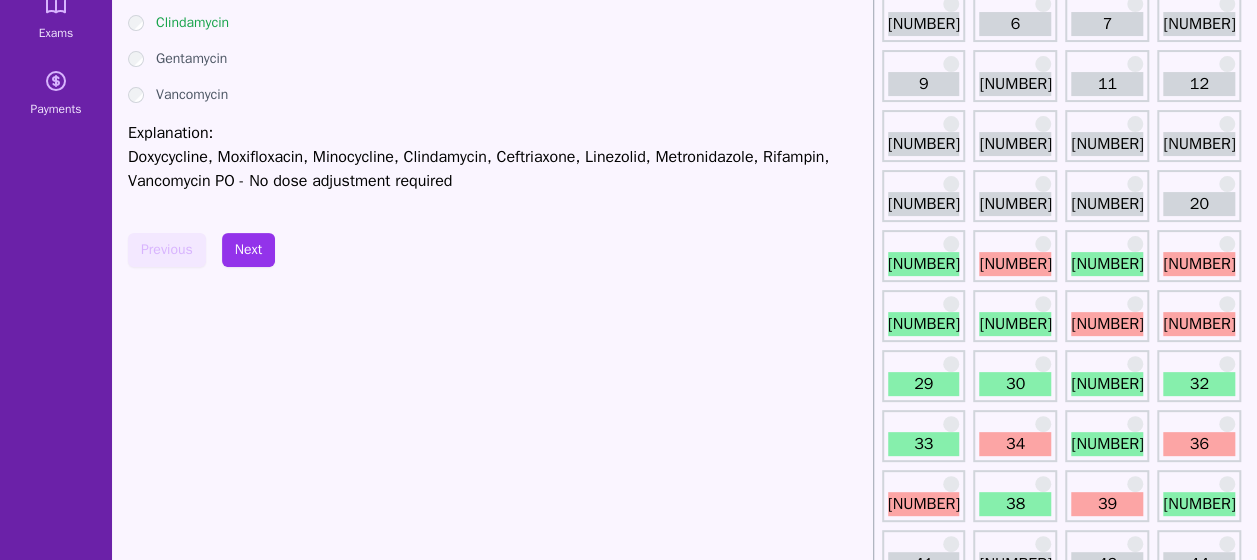 scroll, scrollTop: 208, scrollLeft: 0, axis: vertical 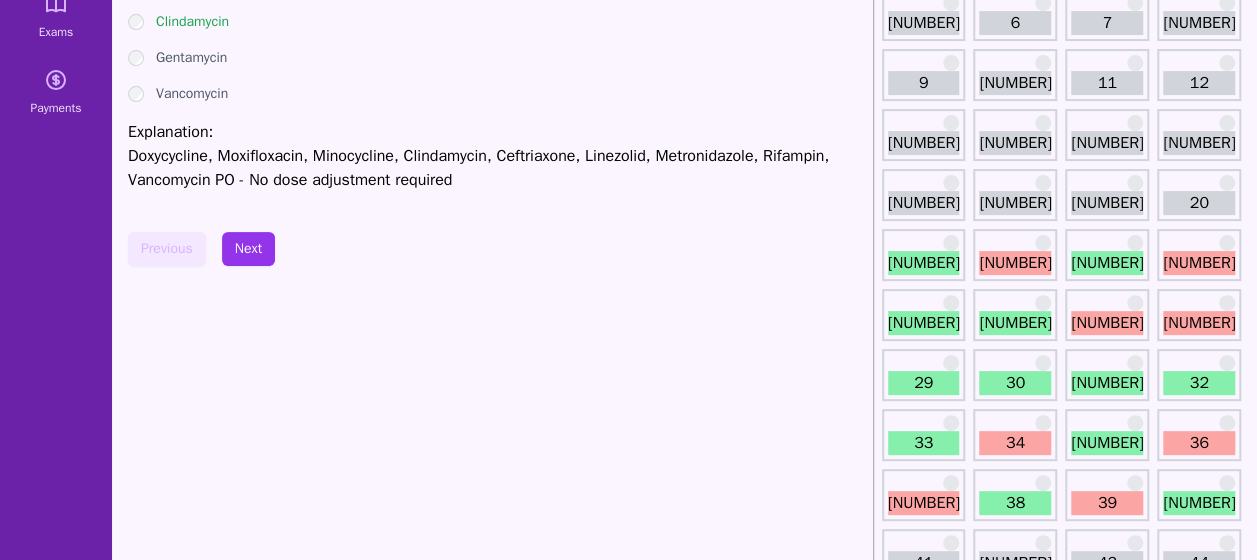 click on "[NUMBER]" at bounding box center [924, 263] 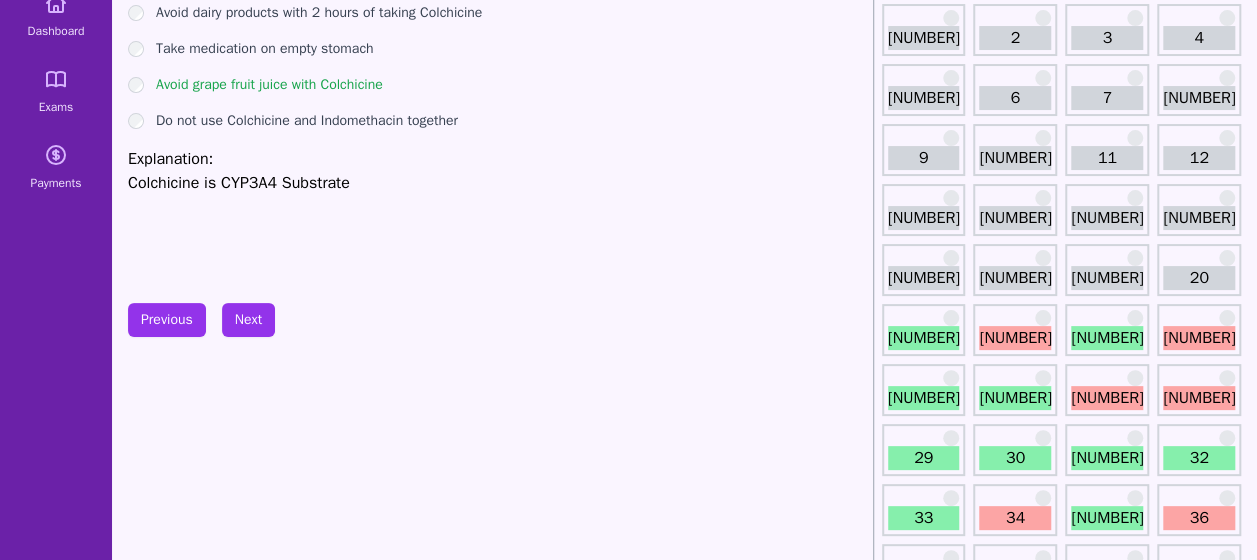 scroll, scrollTop: 134, scrollLeft: 0, axis: vertical 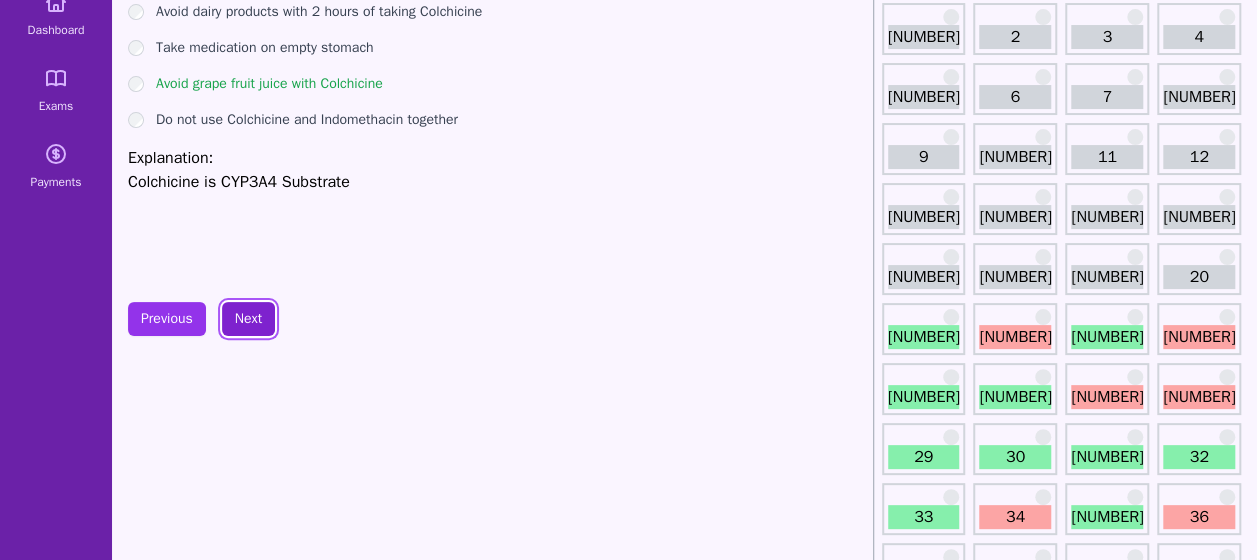 click on "Next" at bounding box center (248, 319) 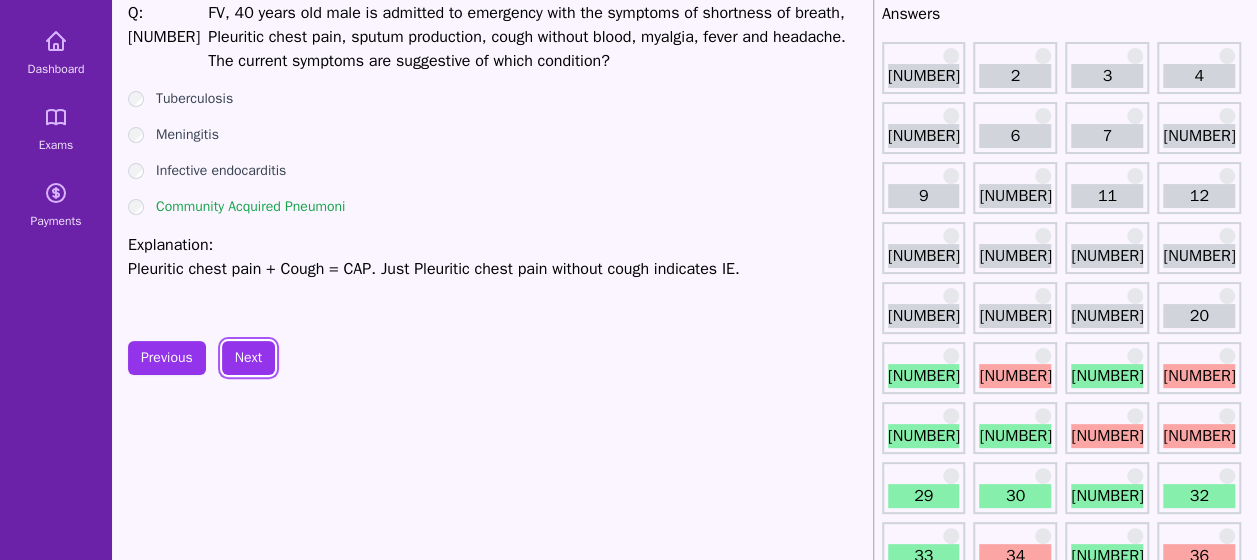 scroll, scrollTop: 94, scrollLeft: 0, axis: vertical 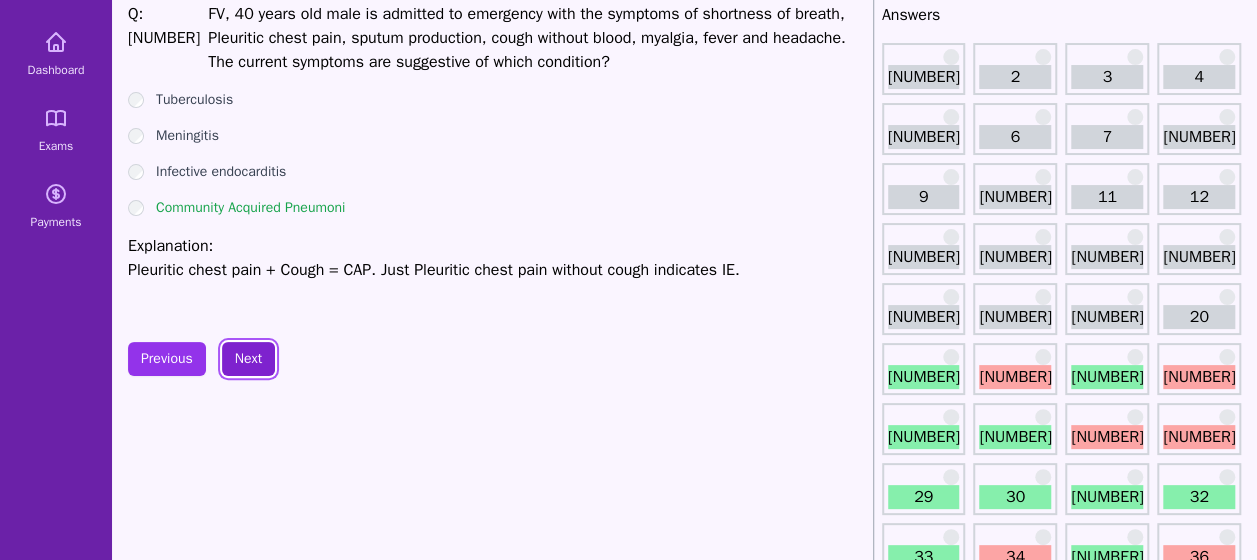 click on "Next" at bounding box center [248, 359] 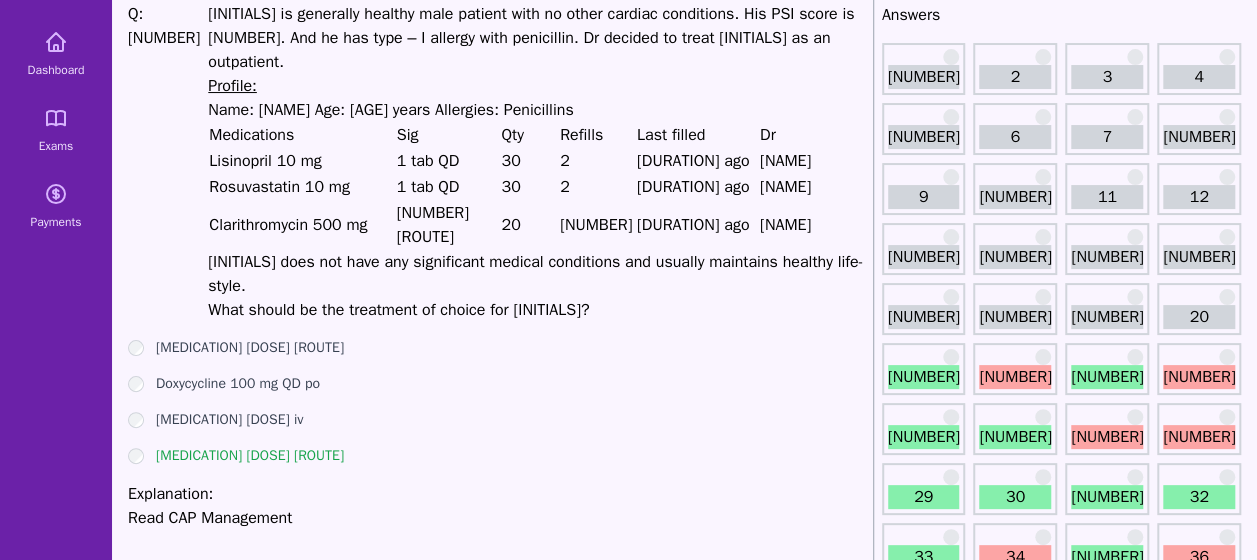 click on "Next" at bounding box center [248, 587] 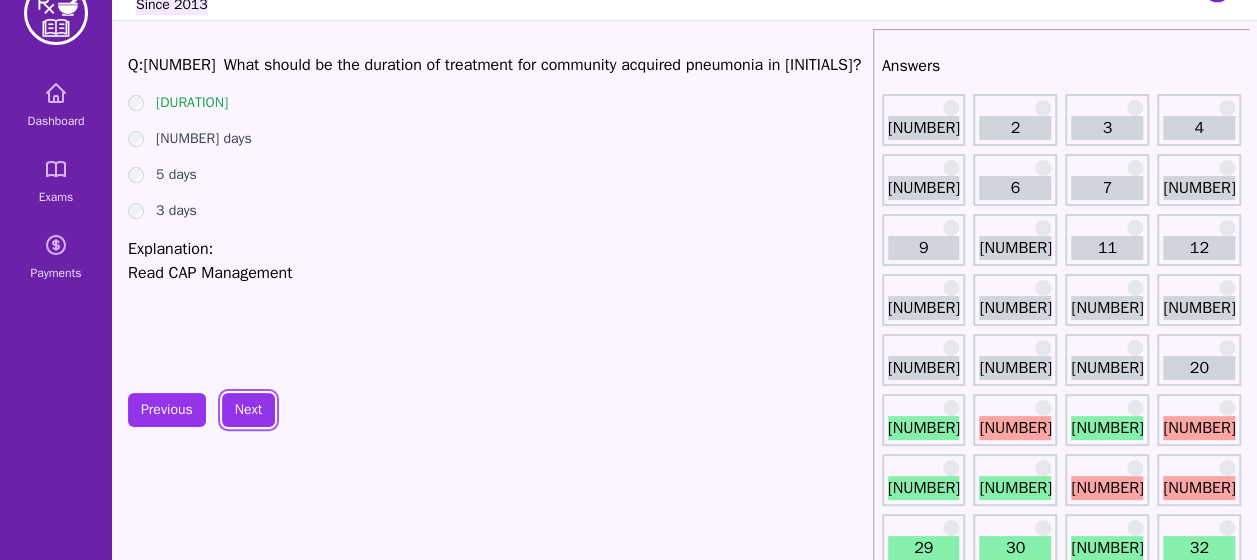 scroll, scrollTop: 71, scrollLeft: 0, axis: vertical 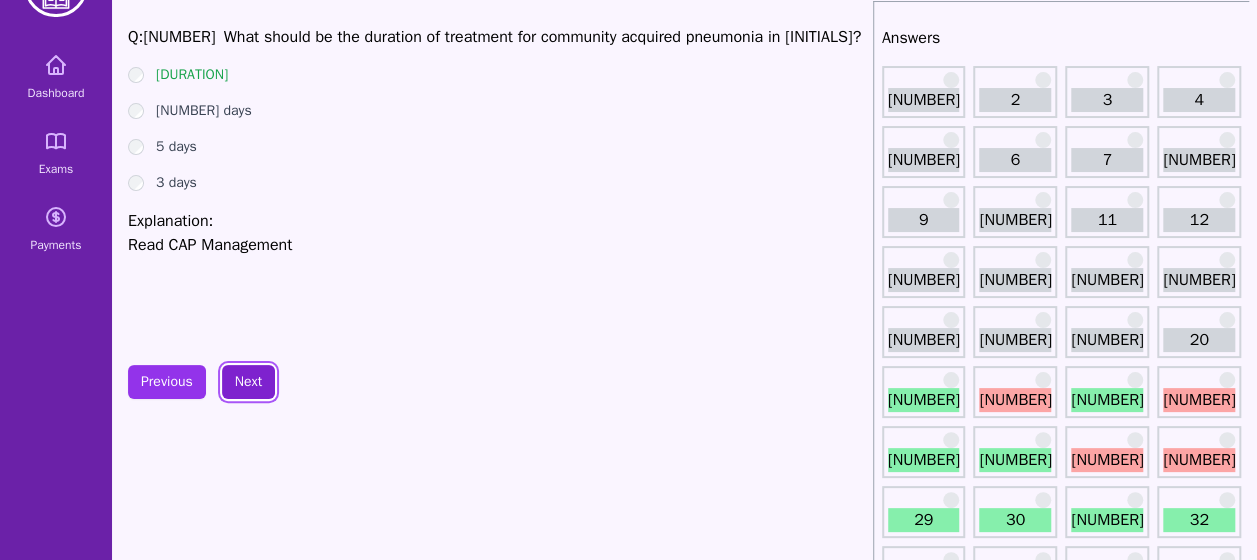 click on "Next" at bounding box center [248, 382] 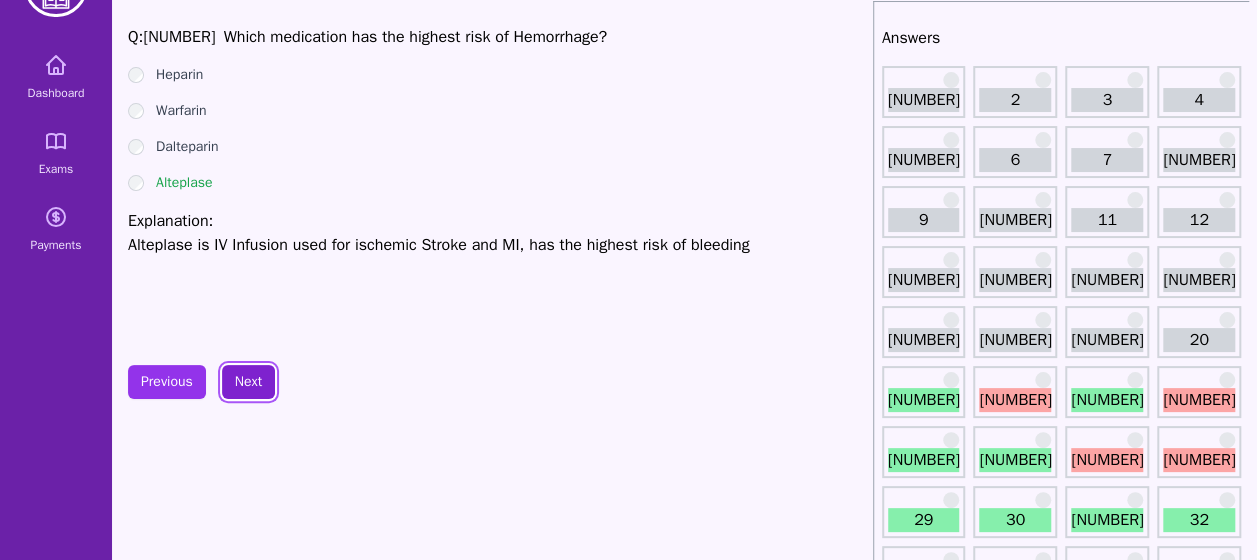 click on "Next" at bounding box center [248, 382] 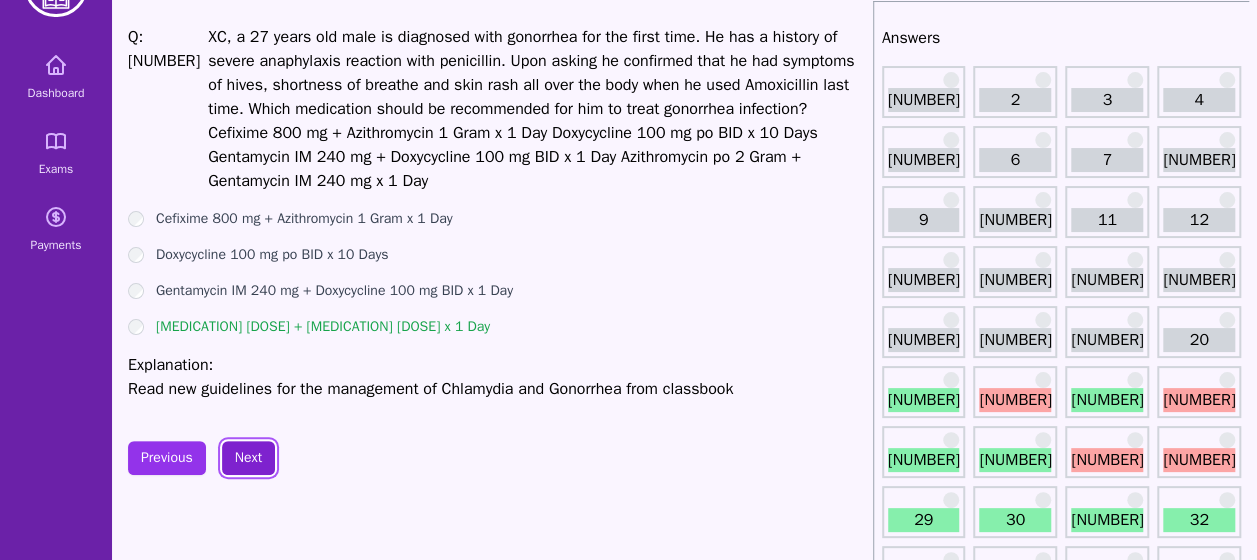 click on "Next" at bounding box center (248, 458) 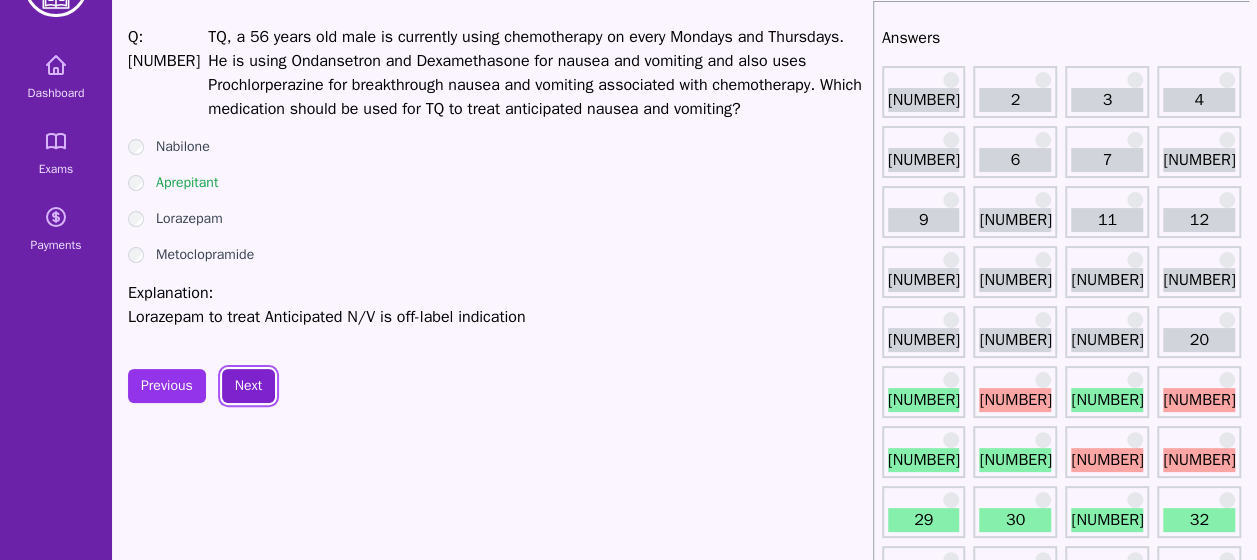 click on "Next" at bounding box center (248, 386) 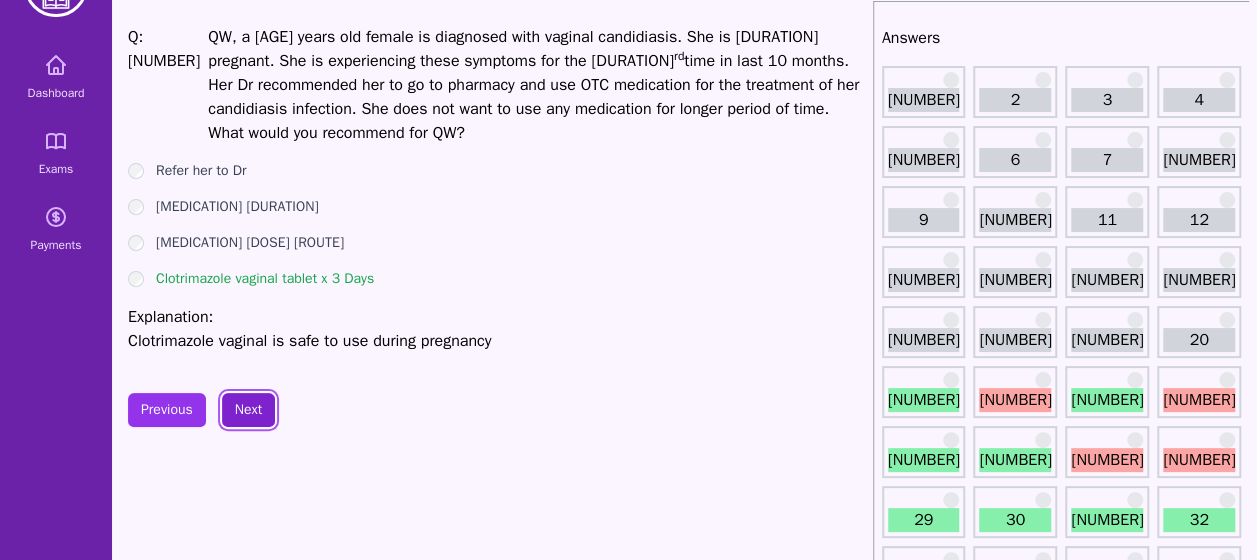 click on "Next" at bounding box center (248, 410) 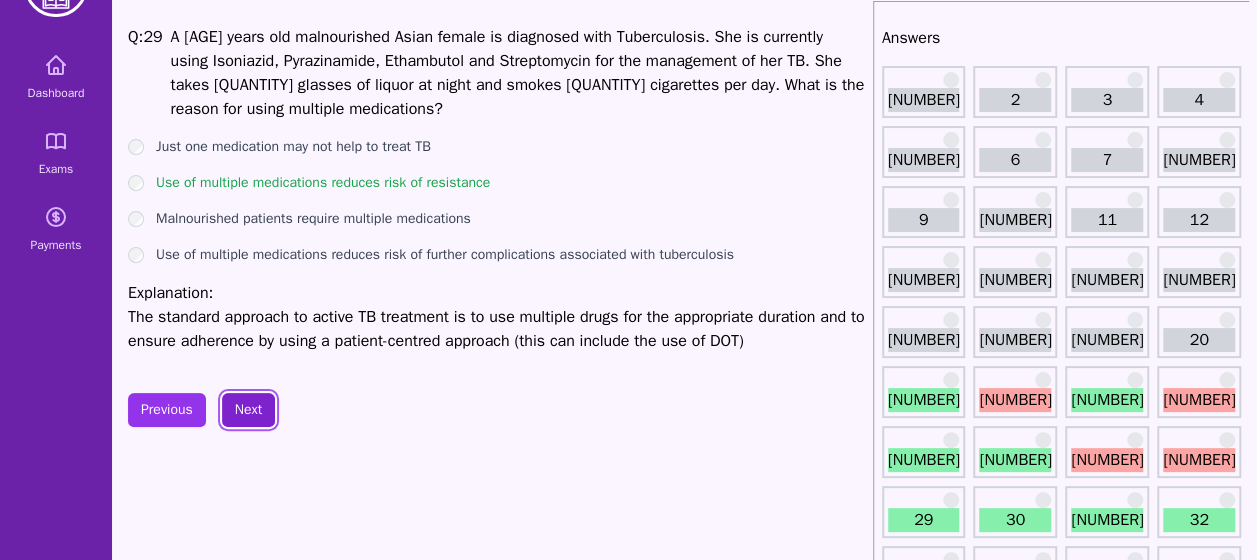 click on "Next" at bounding box center [248, 410] 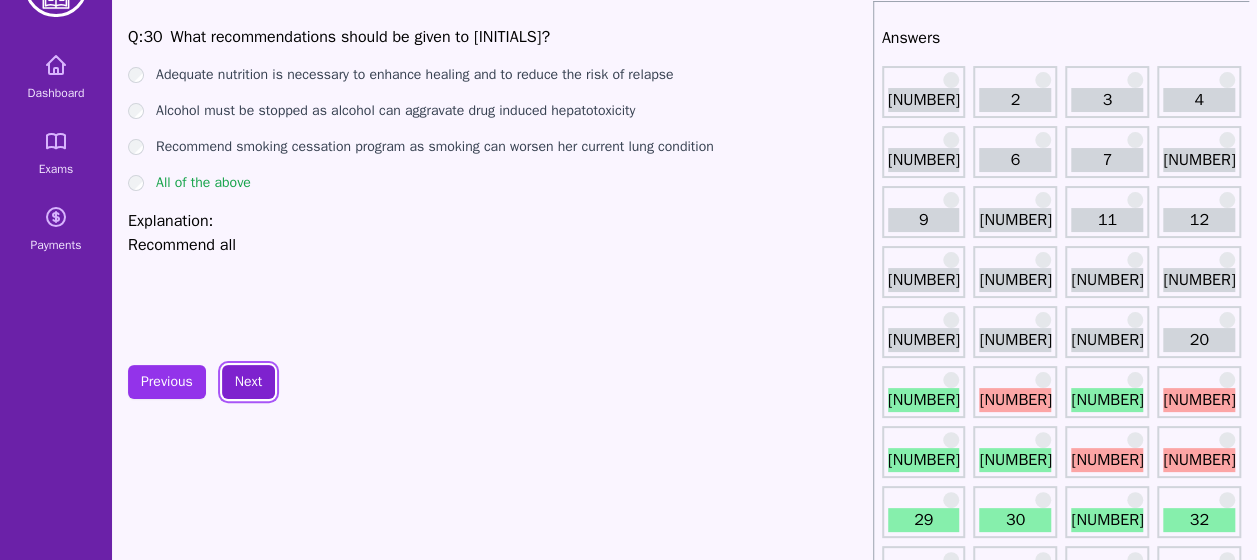 click on "Next" at bounding box center (248, 382) 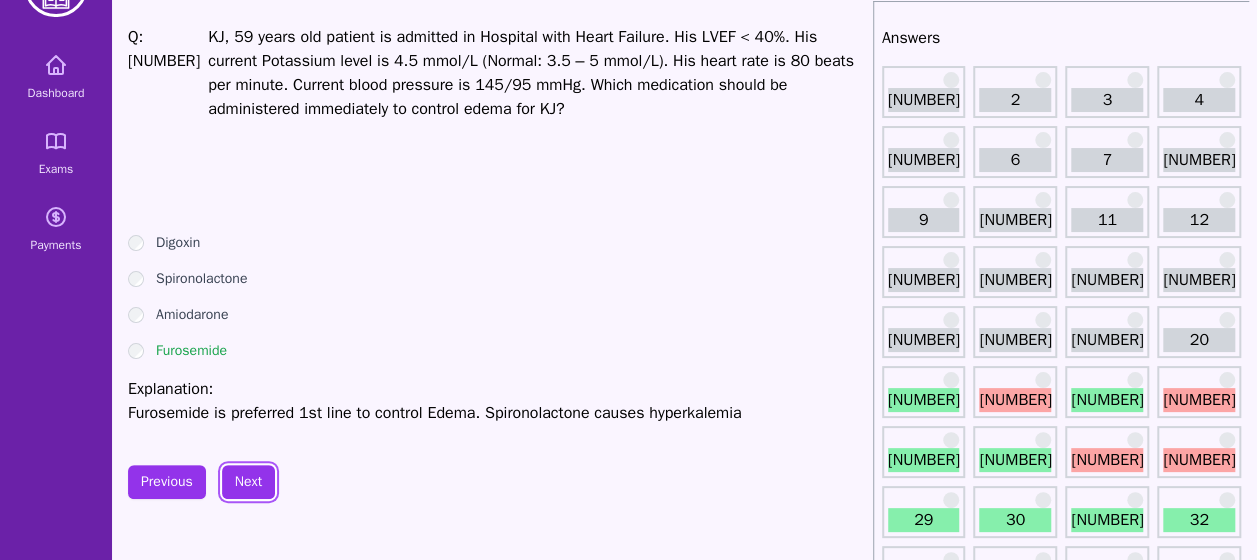 scroll, scrollTop: 118, scrollLeft: 0, axis: vertical 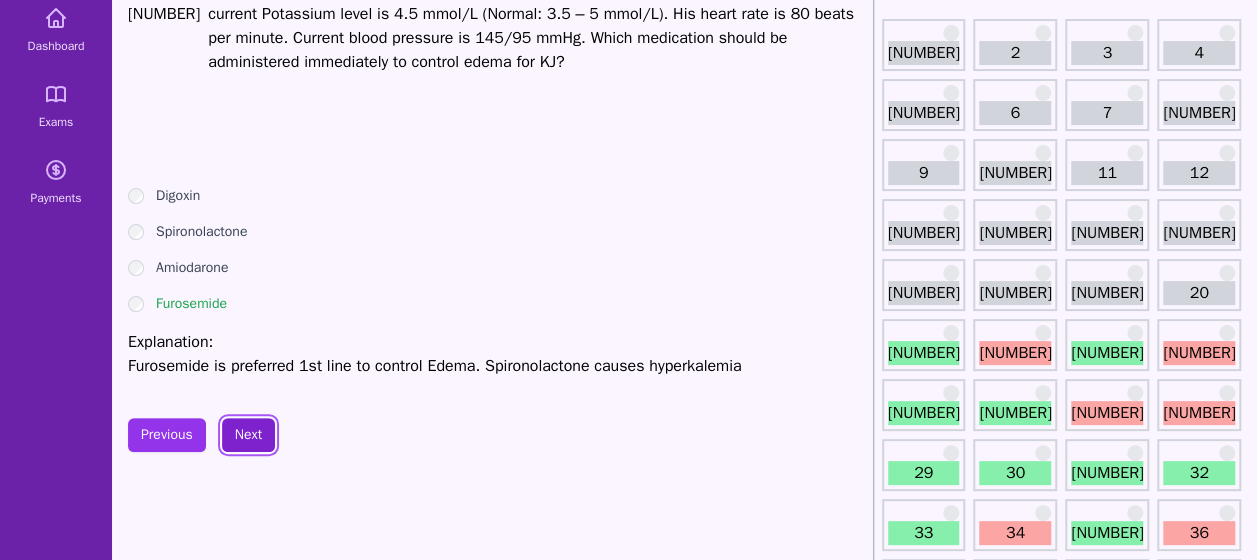 click on "Next" at bounding box center [248, 435] 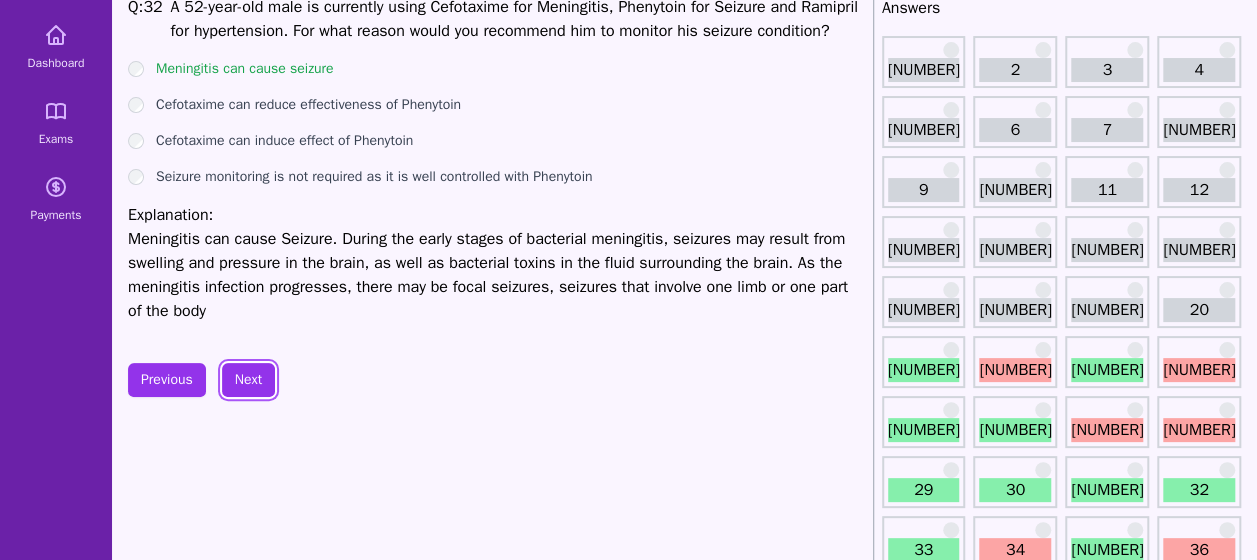 scroll, scrollTop: 102, scrollLeft: 0, axis: vertical 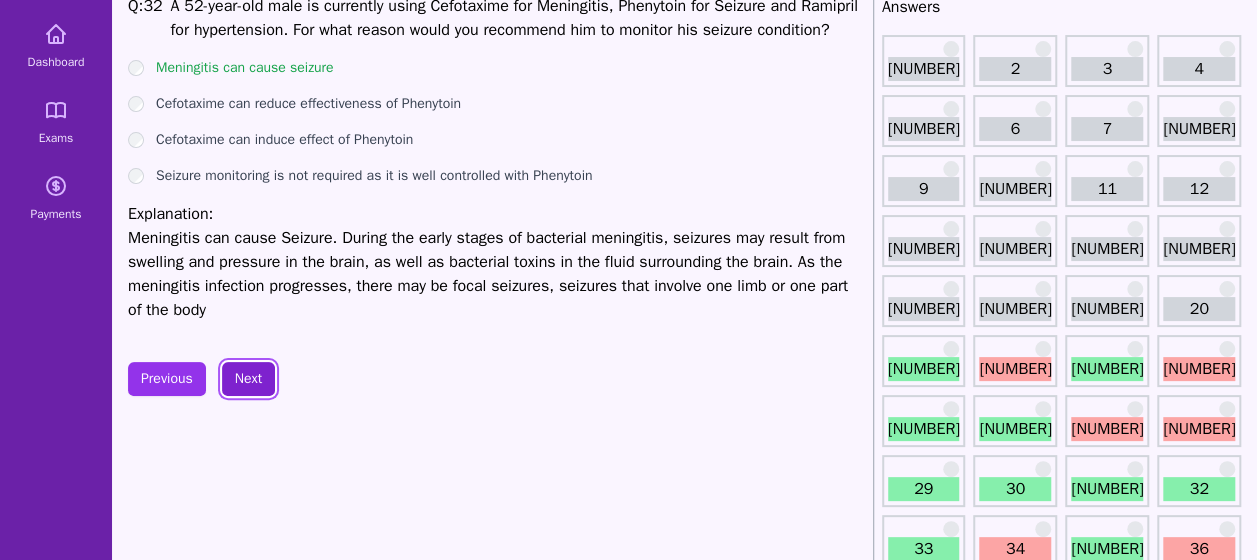 click on "Next" at bounding box center [248, 379] 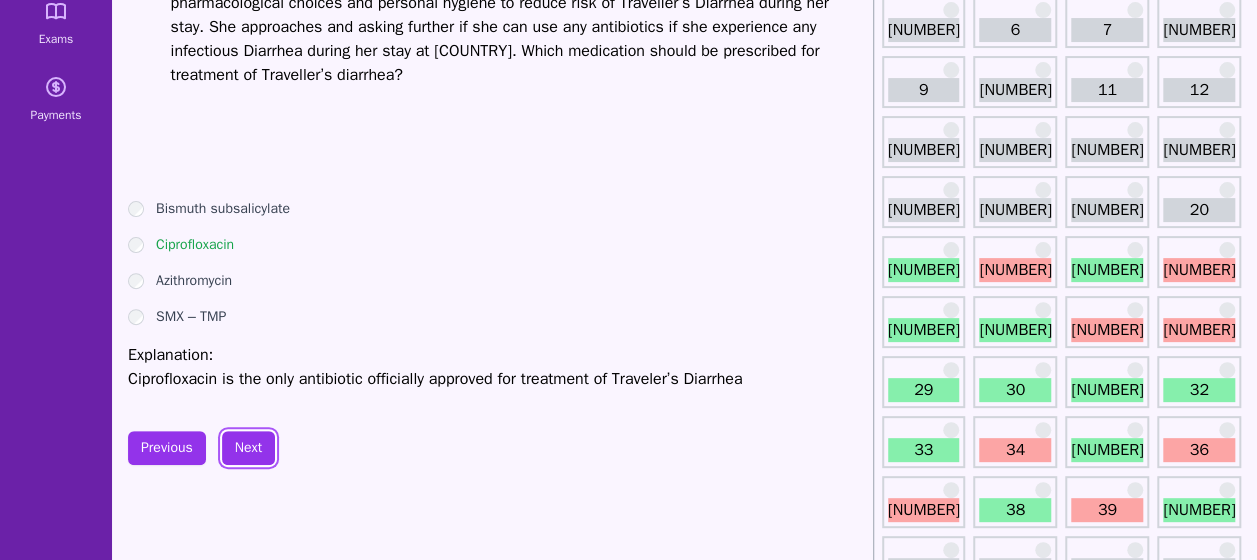 scroll, scrollTop: 209, scrollLeft: 0, axis: vertical 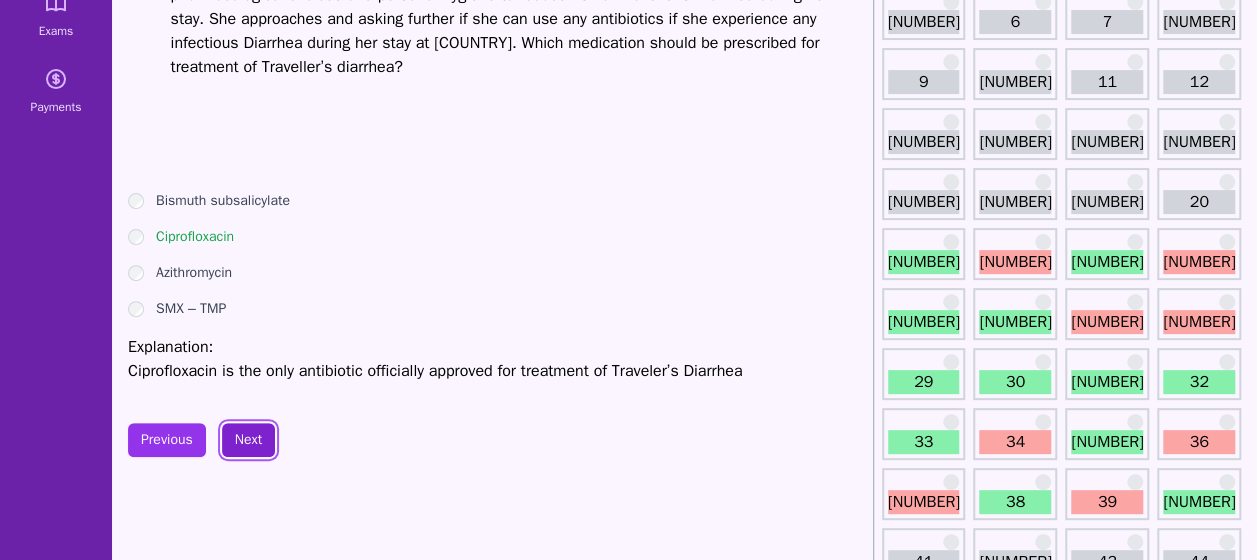 click on "Next" at bounding box center (248, 440) 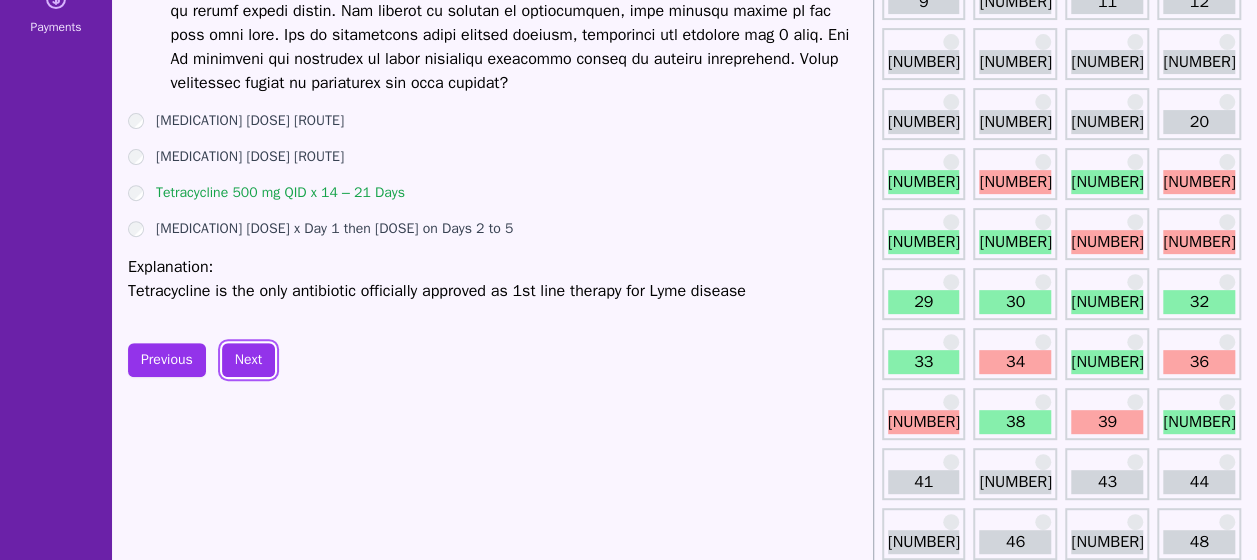 scroll, scrollTop: 357, scrollLeft: 0, axis: vertical 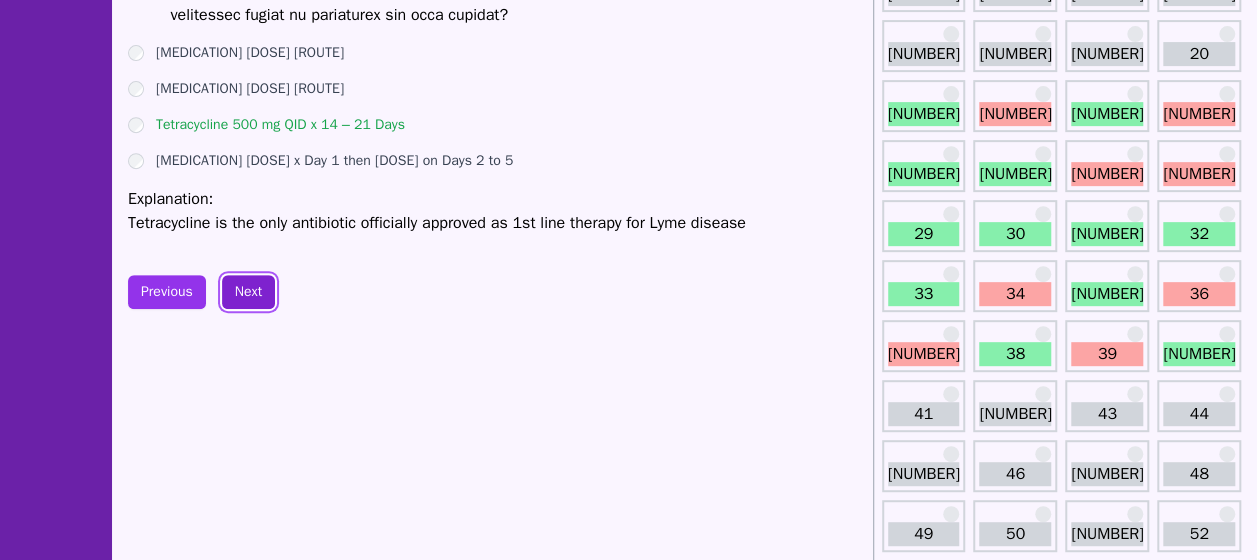 click on "Next" at bounding box center [248, 292] 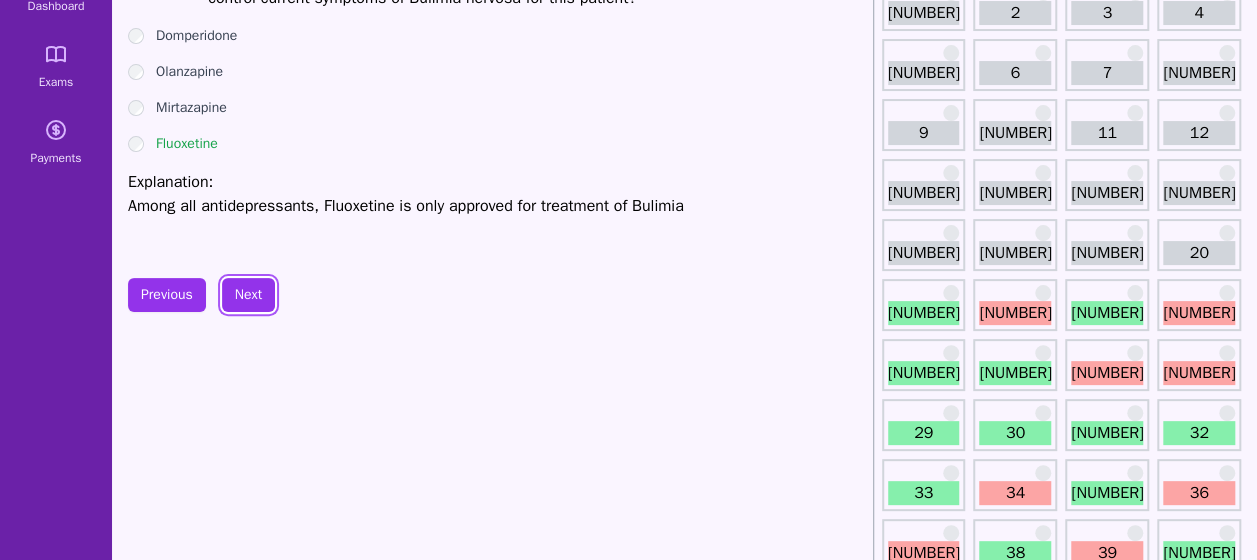 scroll, scrollTop: 159, scrollLeft: 0, axis: vertical 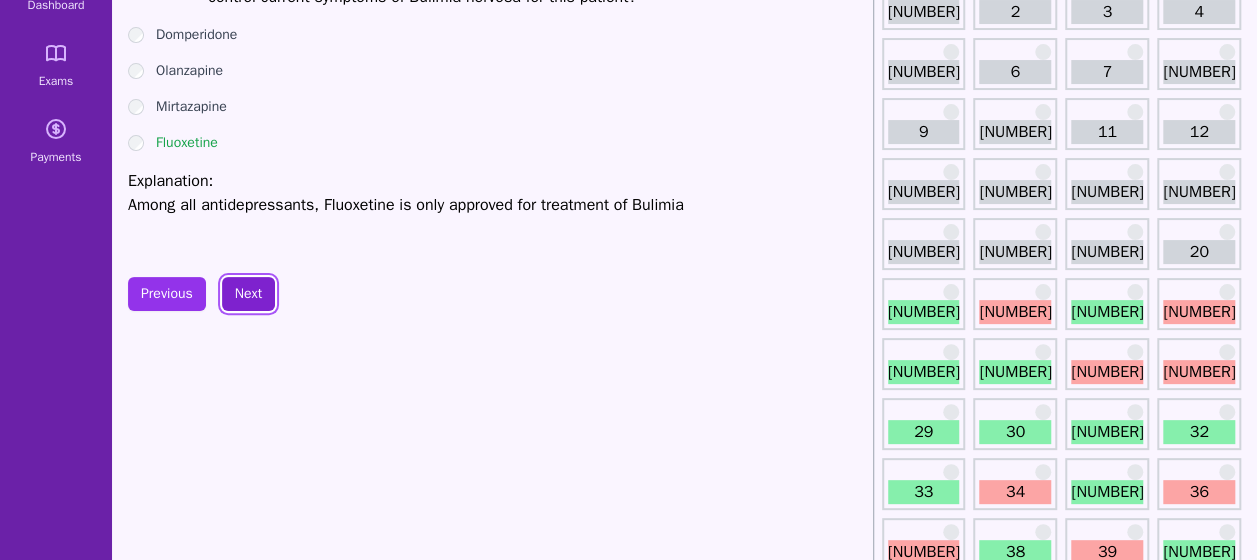 click on "Next" at bounding box center (248, 294) 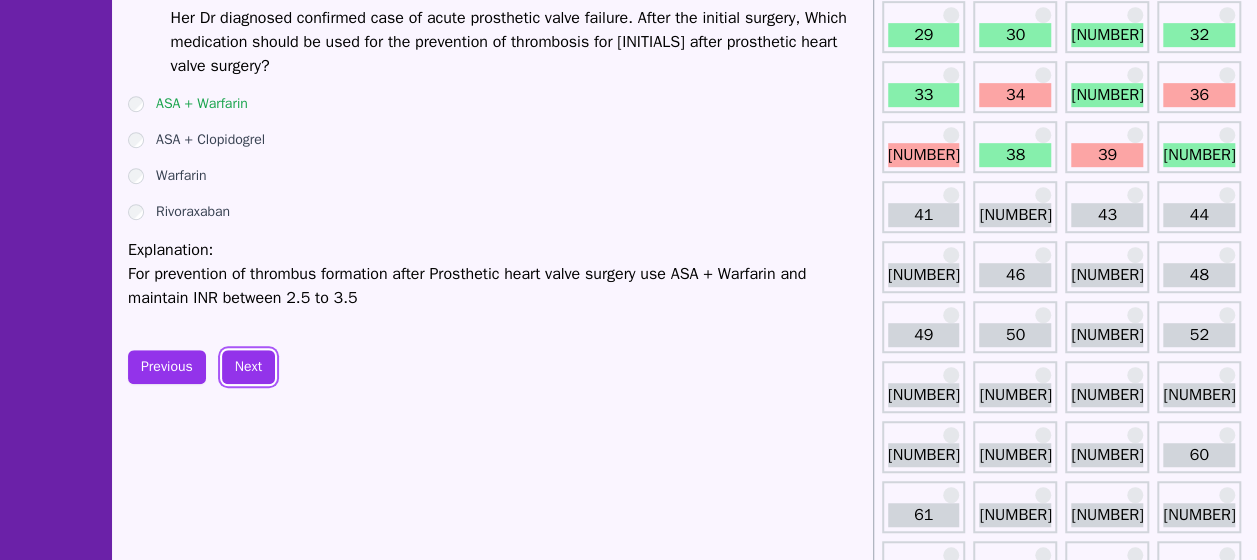 scroll, scrollTop: 552, scrollLeft: 0, axis: vertical 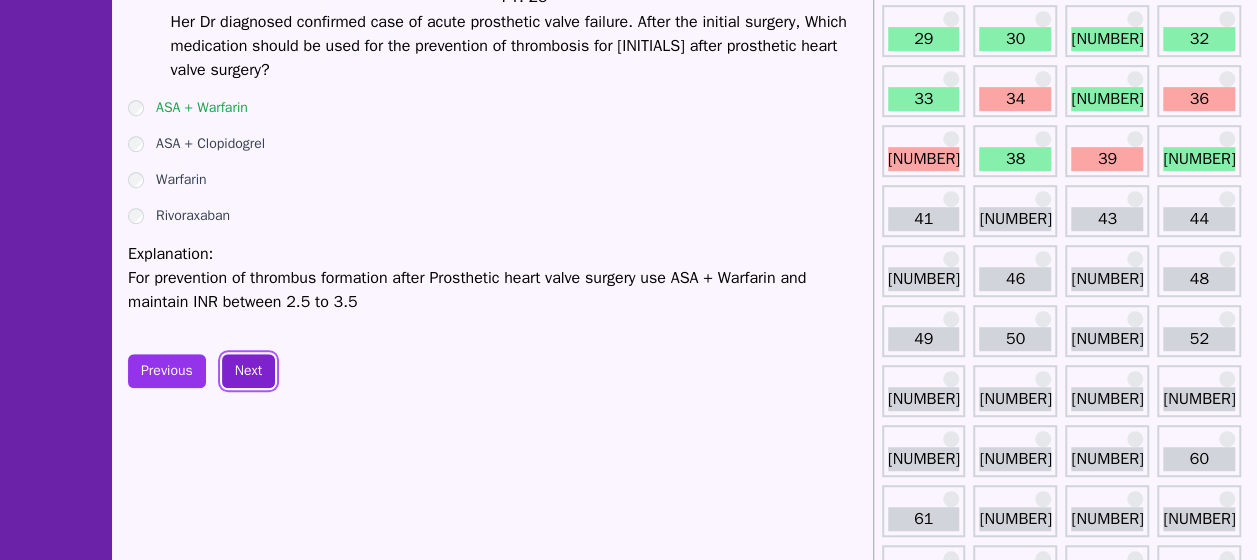 click on "Next" at bounding box center (248, 371) 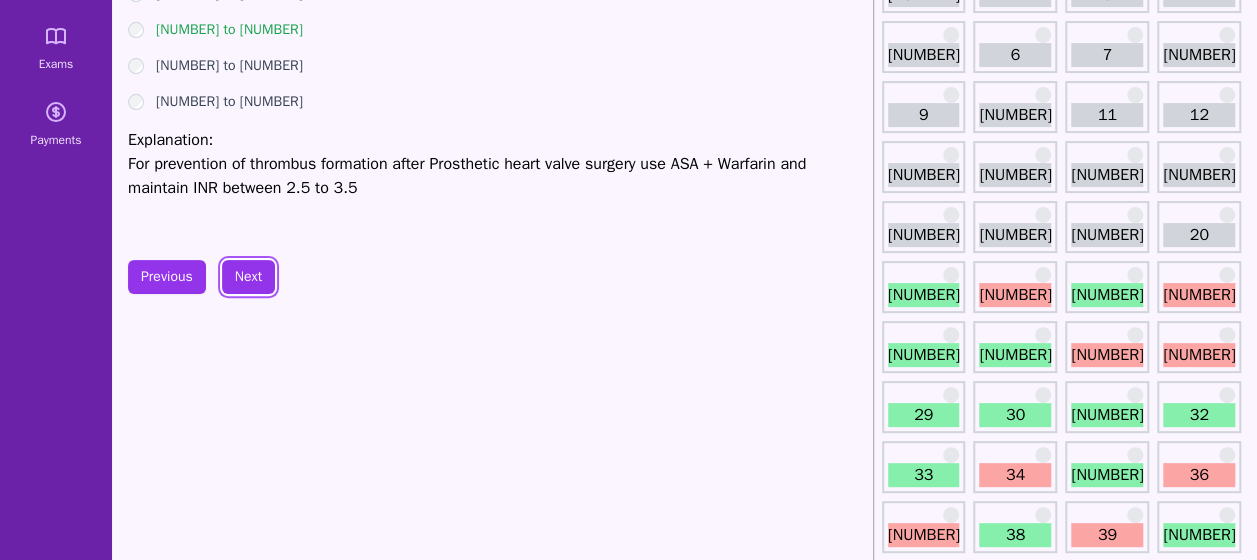 scroll, scrollTop: 175, scrollLeft: 0, axis: vertical 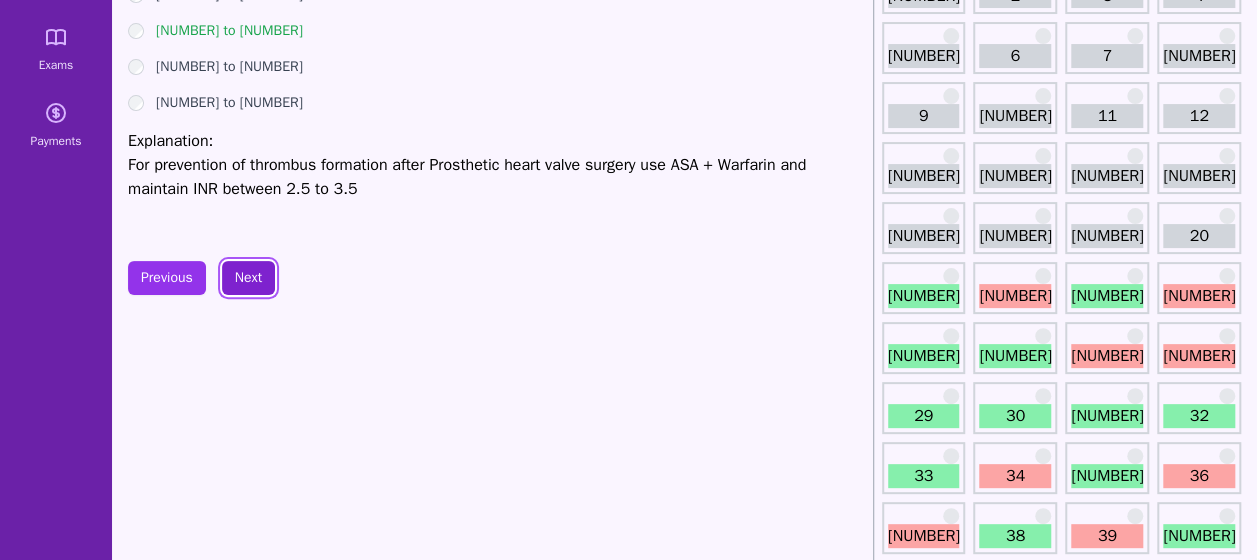 click on "Next" at bounding box center (248, 278) 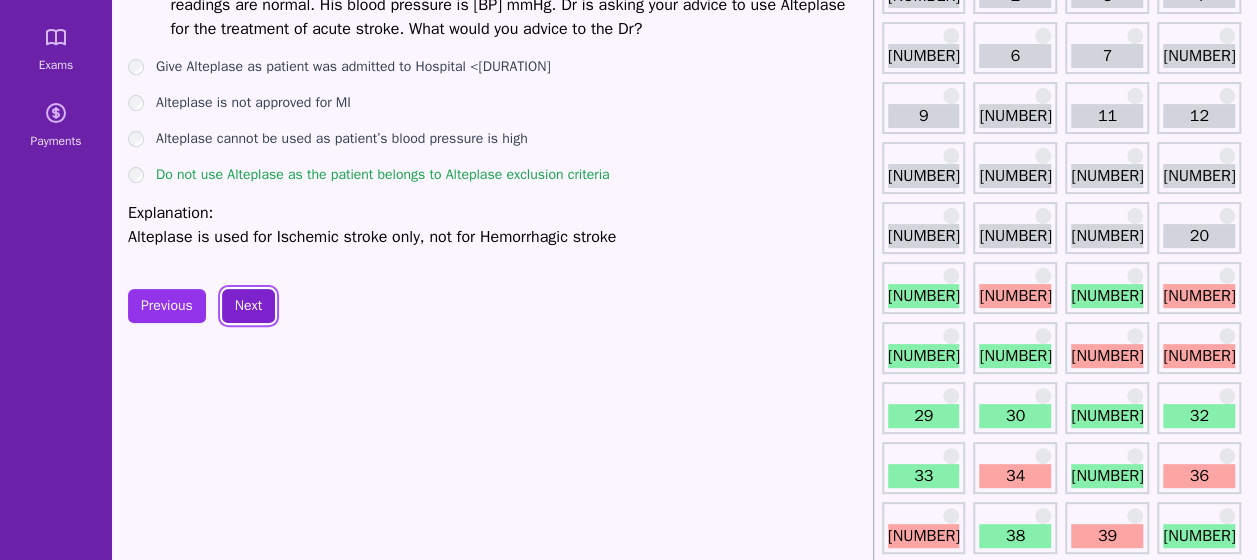 click on "Next" at bounding box center [248, 306] 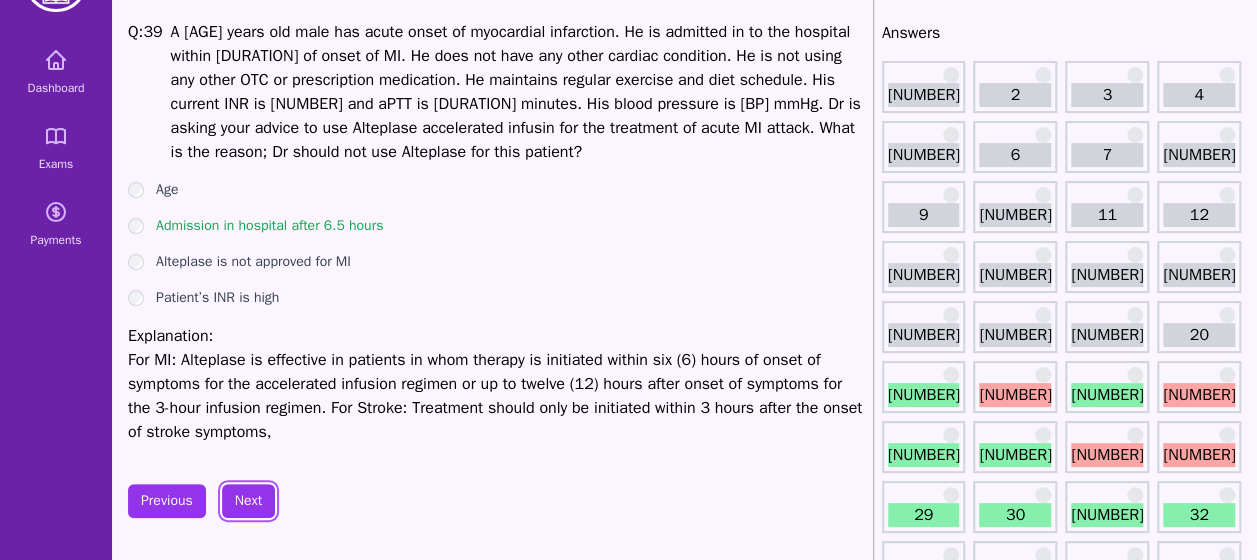 scroll, scrollTop: 210, scrollLeft: 0, axis: vertical 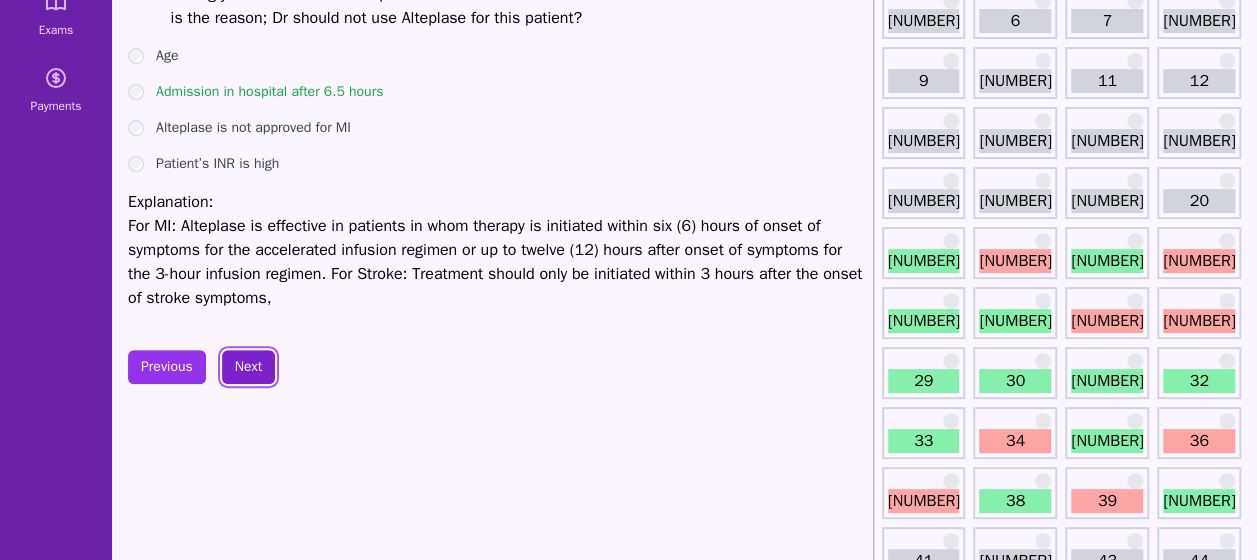 click on "Next" at bounding box center [248, 367] 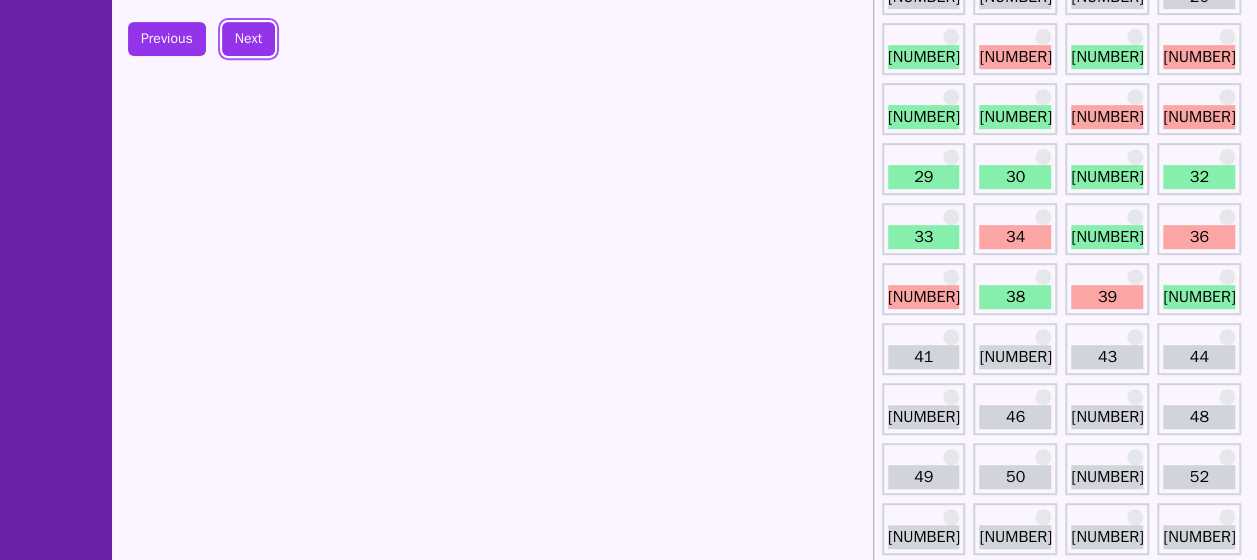 scroll, scrollTop: 0, scrollLeft: 0, axis: both 